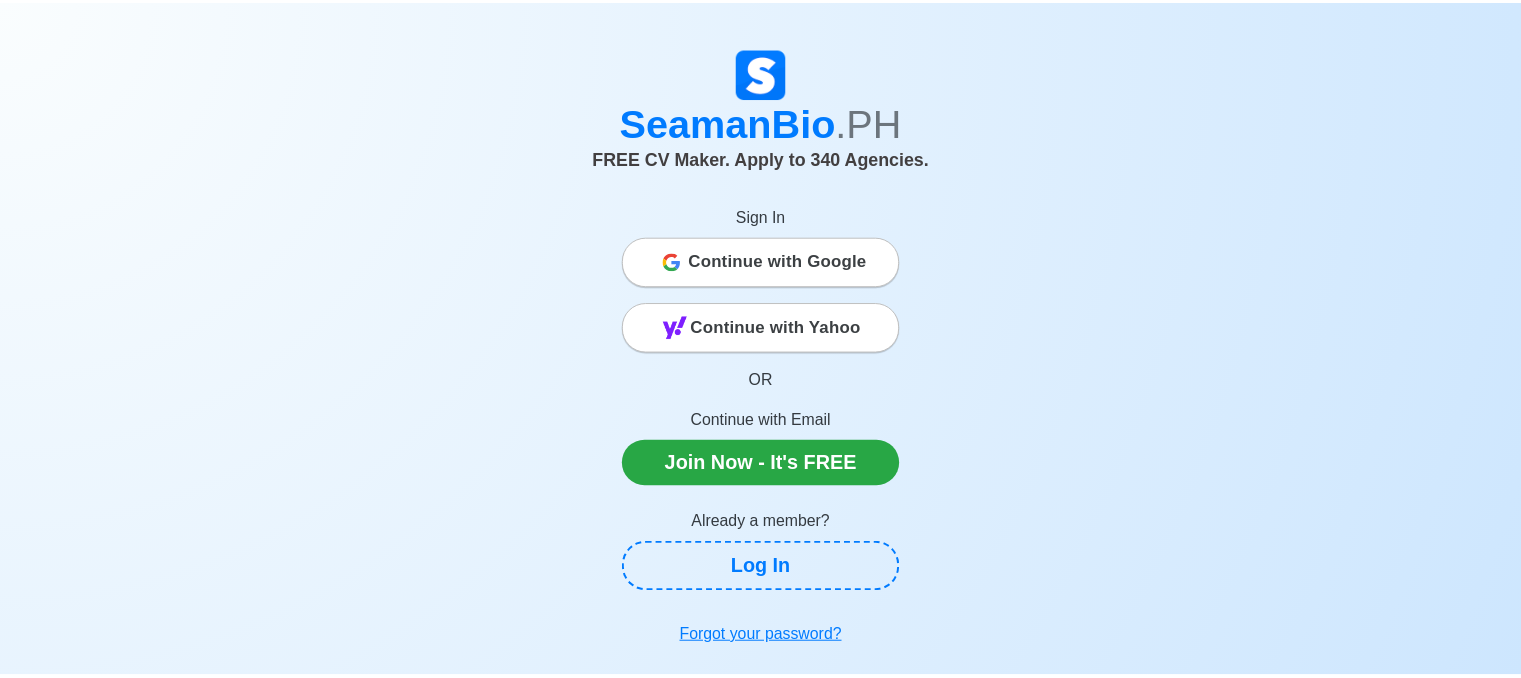 scroll, scrollTop: 0, scrollLeft: 0, axis: both 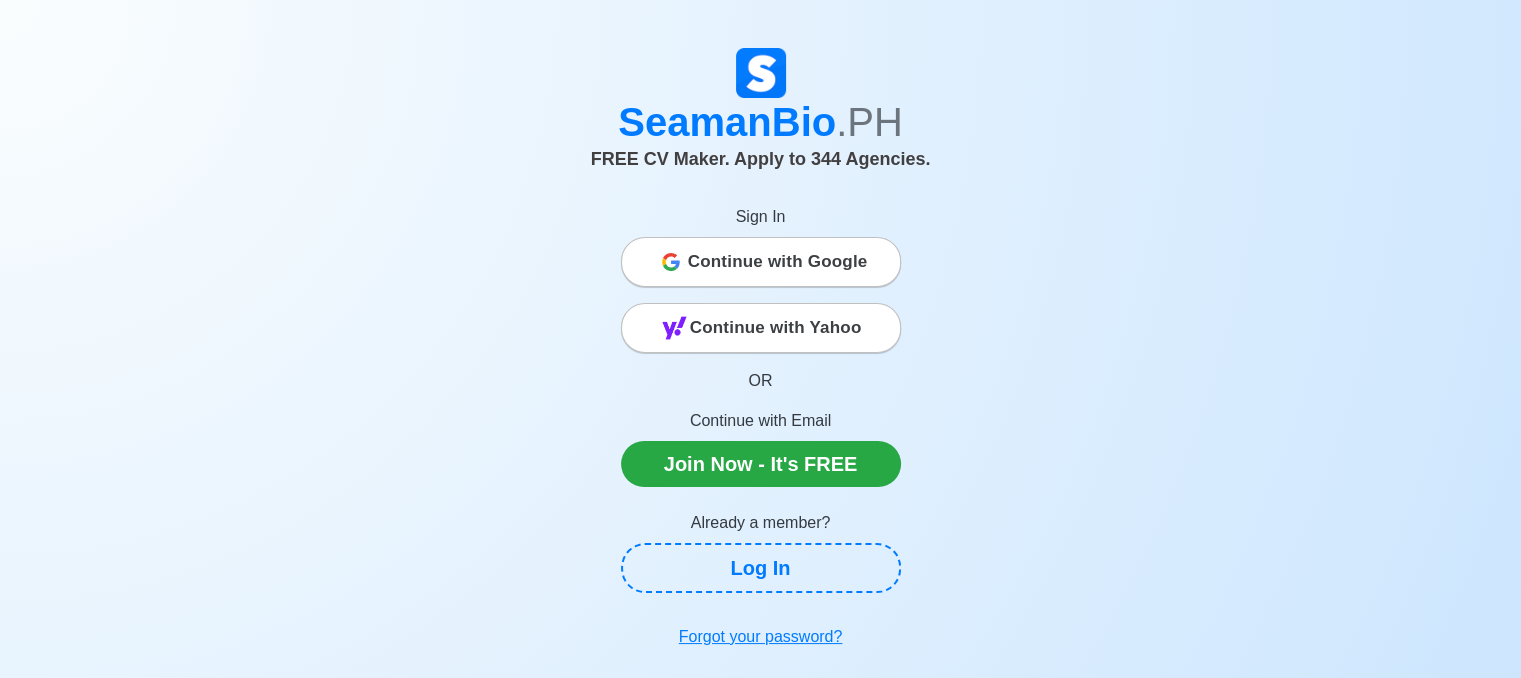 click on "Continue with Google" at bounding box center [778, 262] 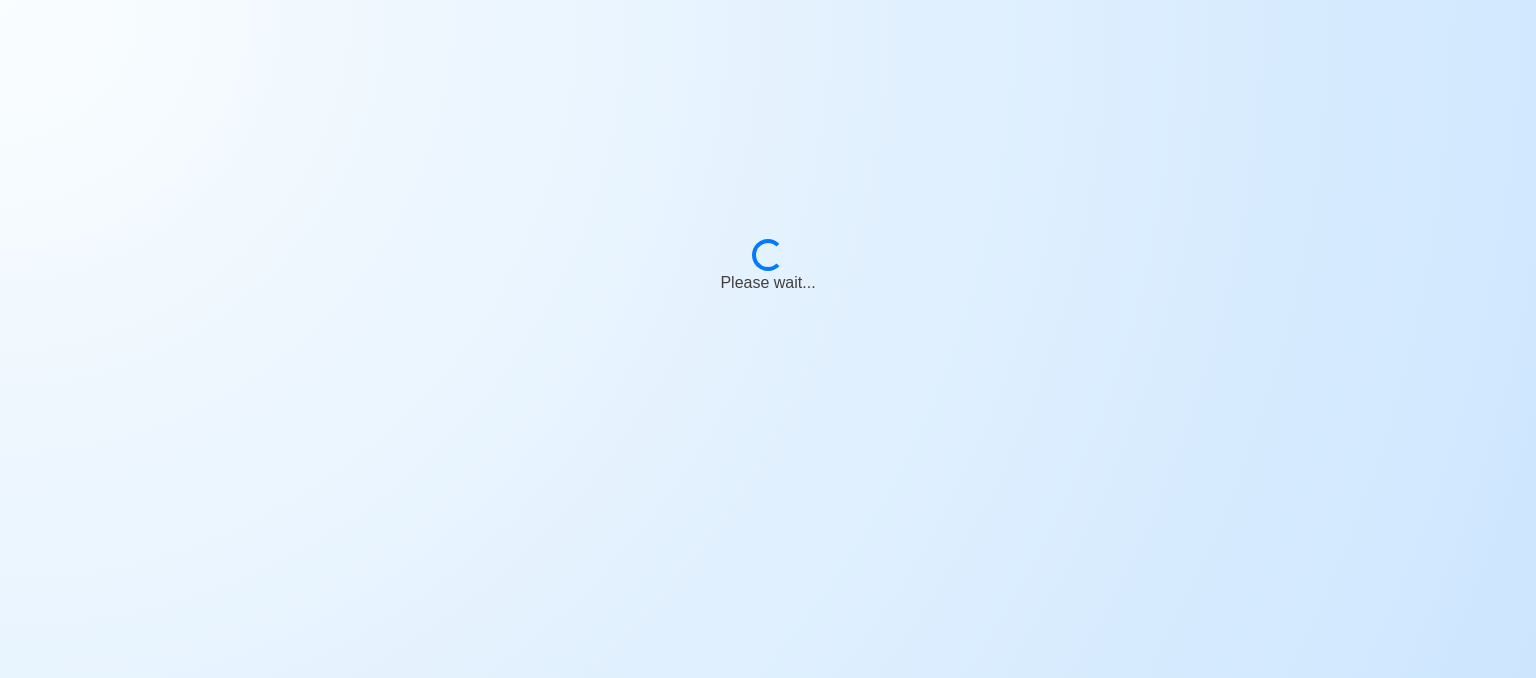 scroll, scrollTop: 0, scrollLeft: 0, axis: both 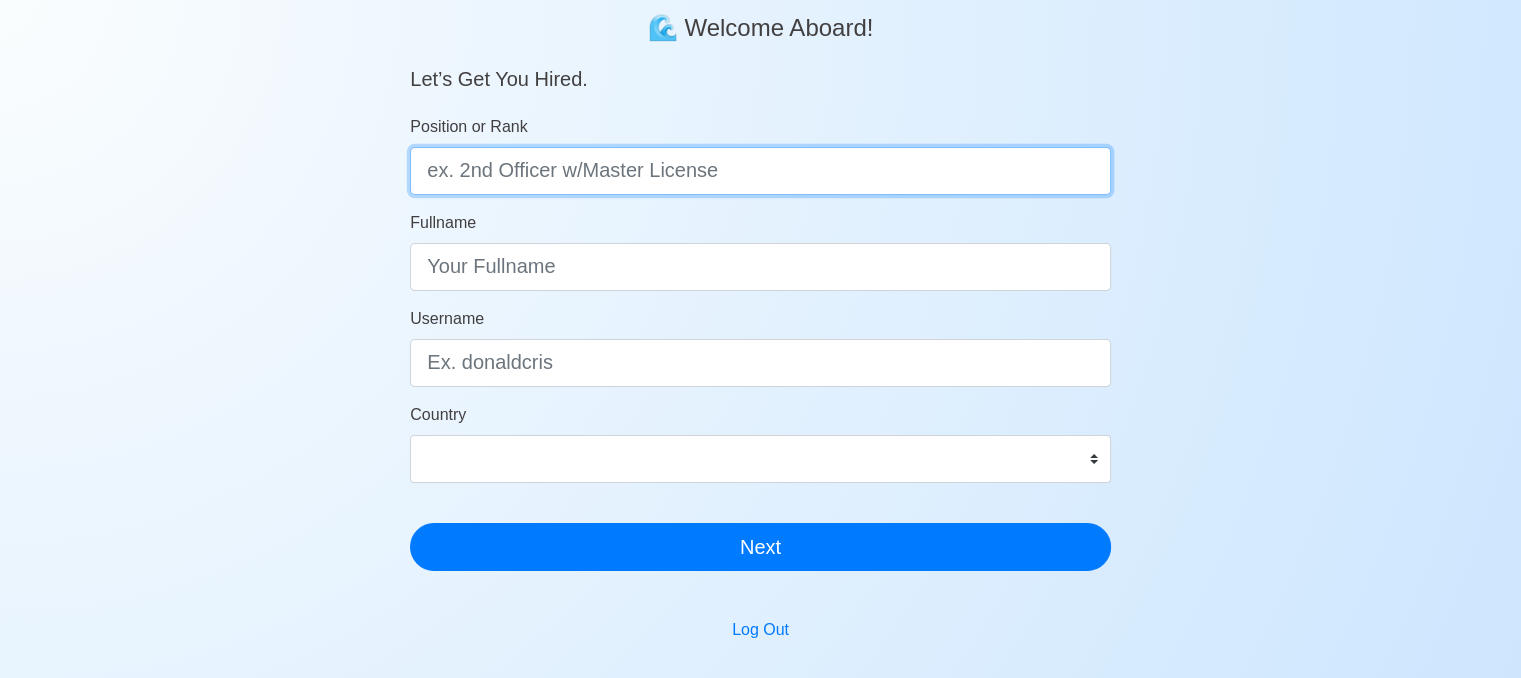 click on "Position or Rank" at bounding box center [760, 171] 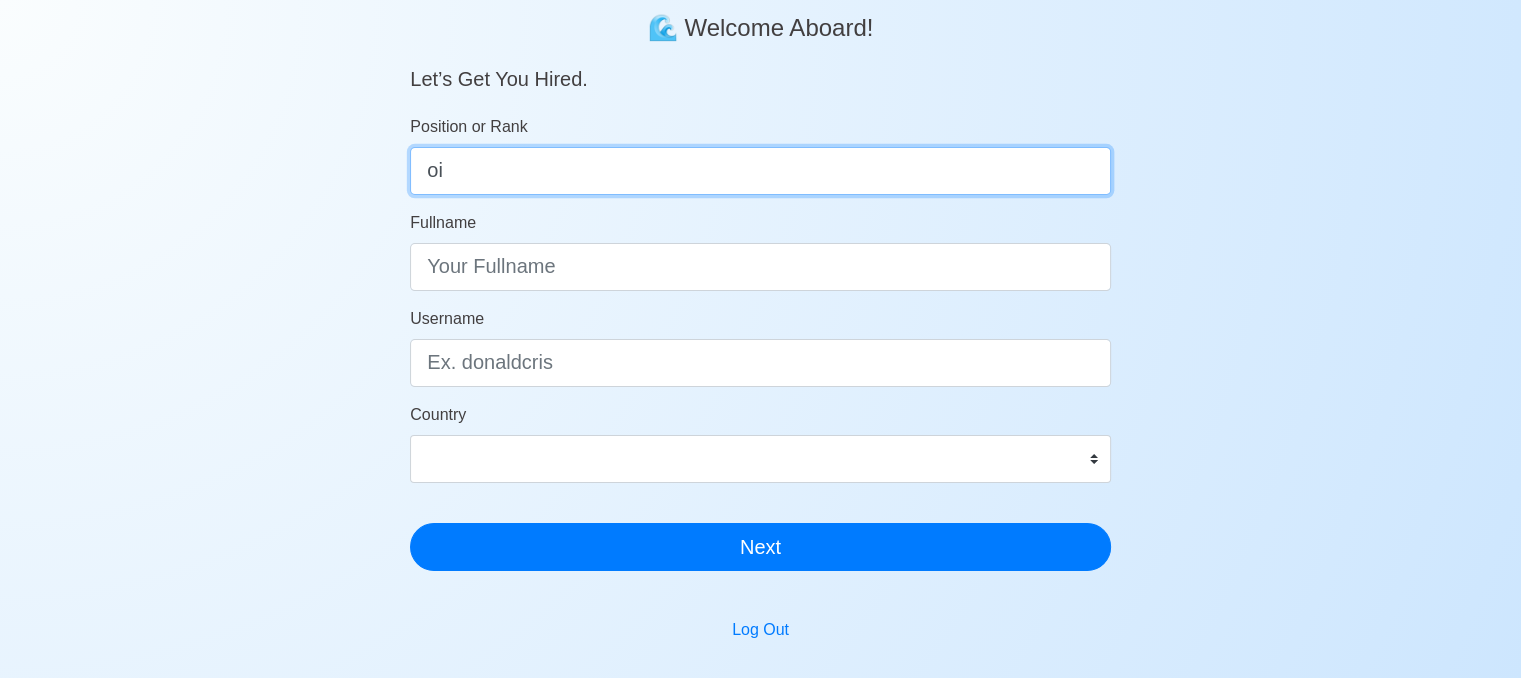 type on "o" 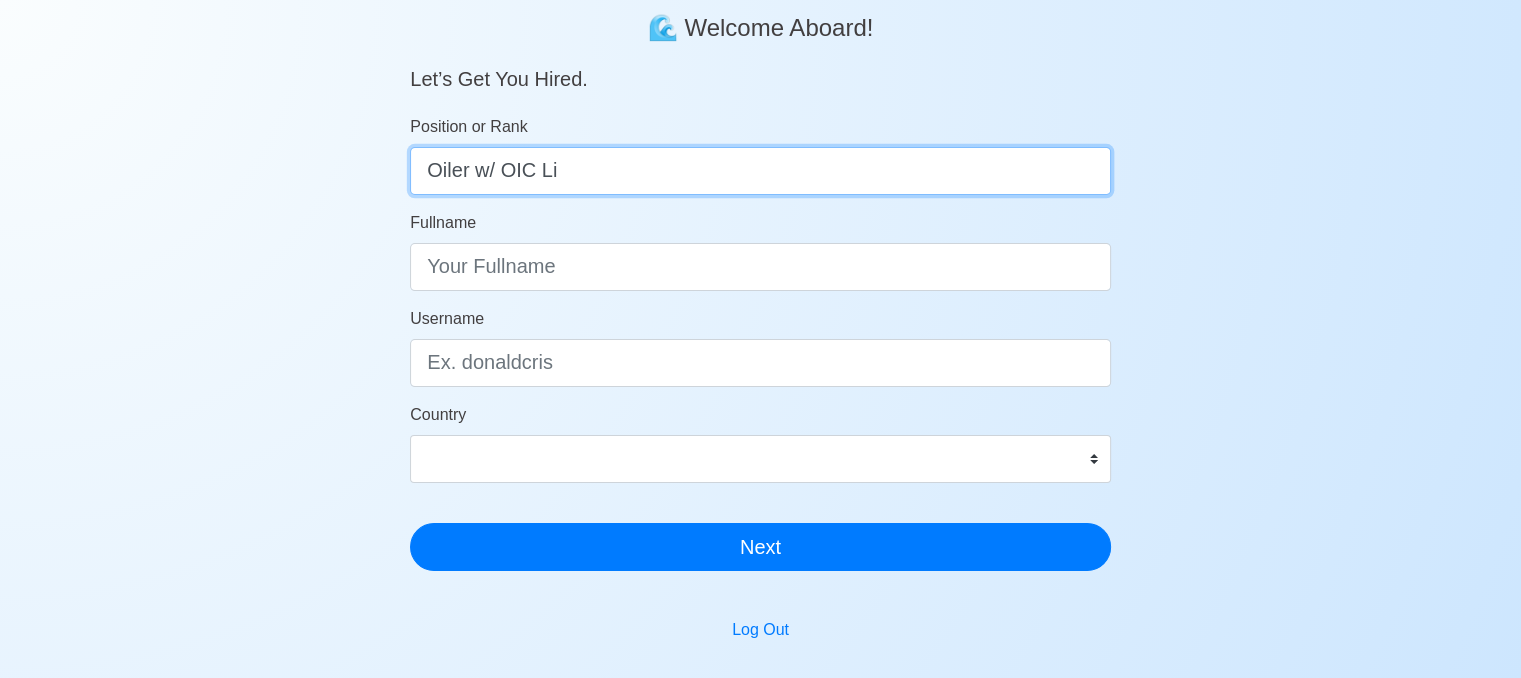 type on "Oiler w/ OIC L" 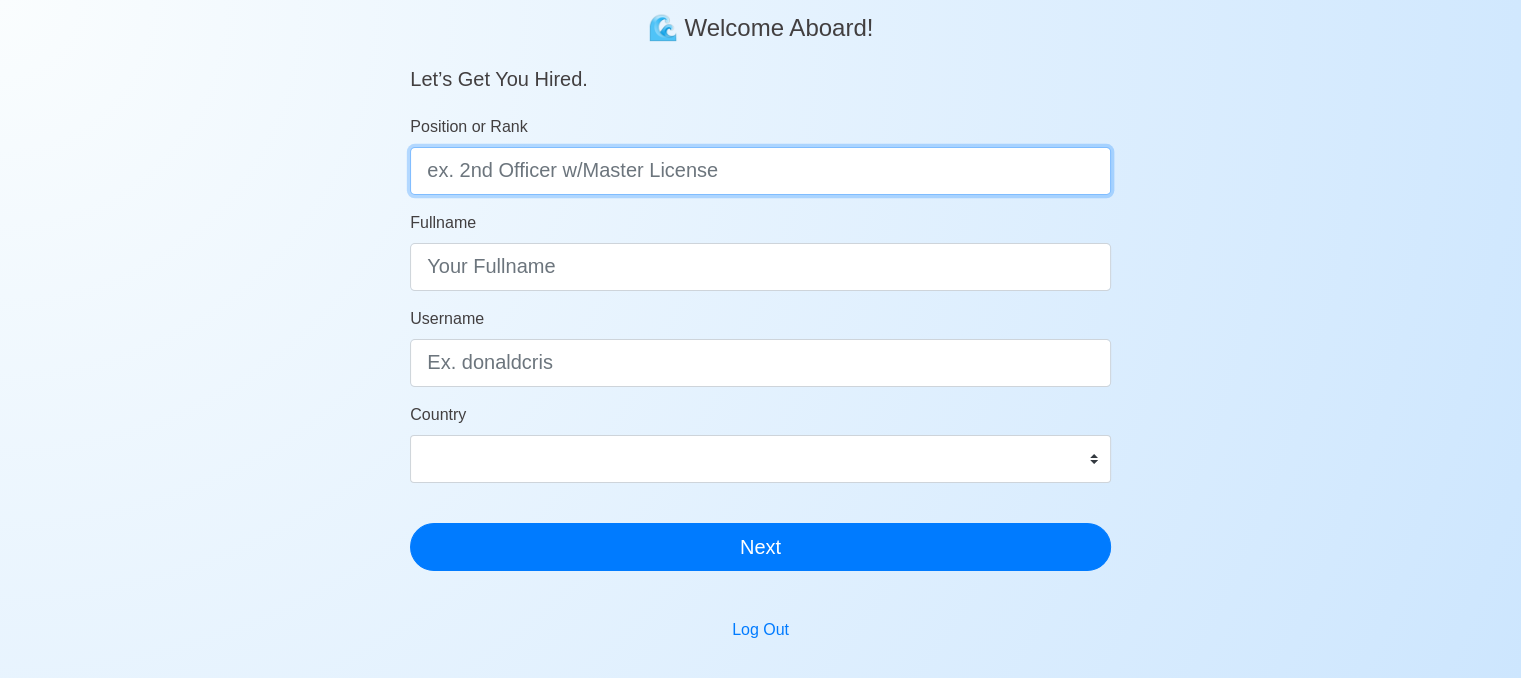paste on "Oiler w/ OIC L" 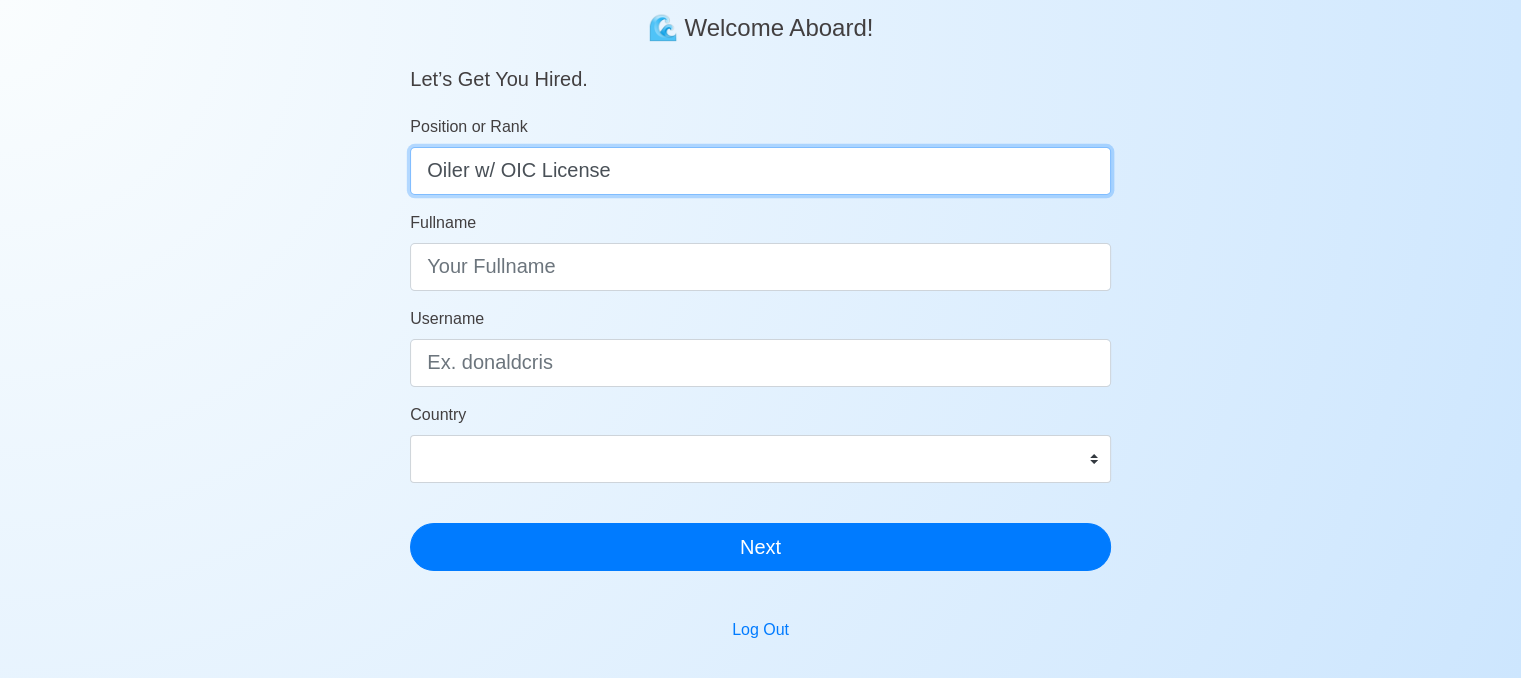 type on "Oiler w/ OIC License" 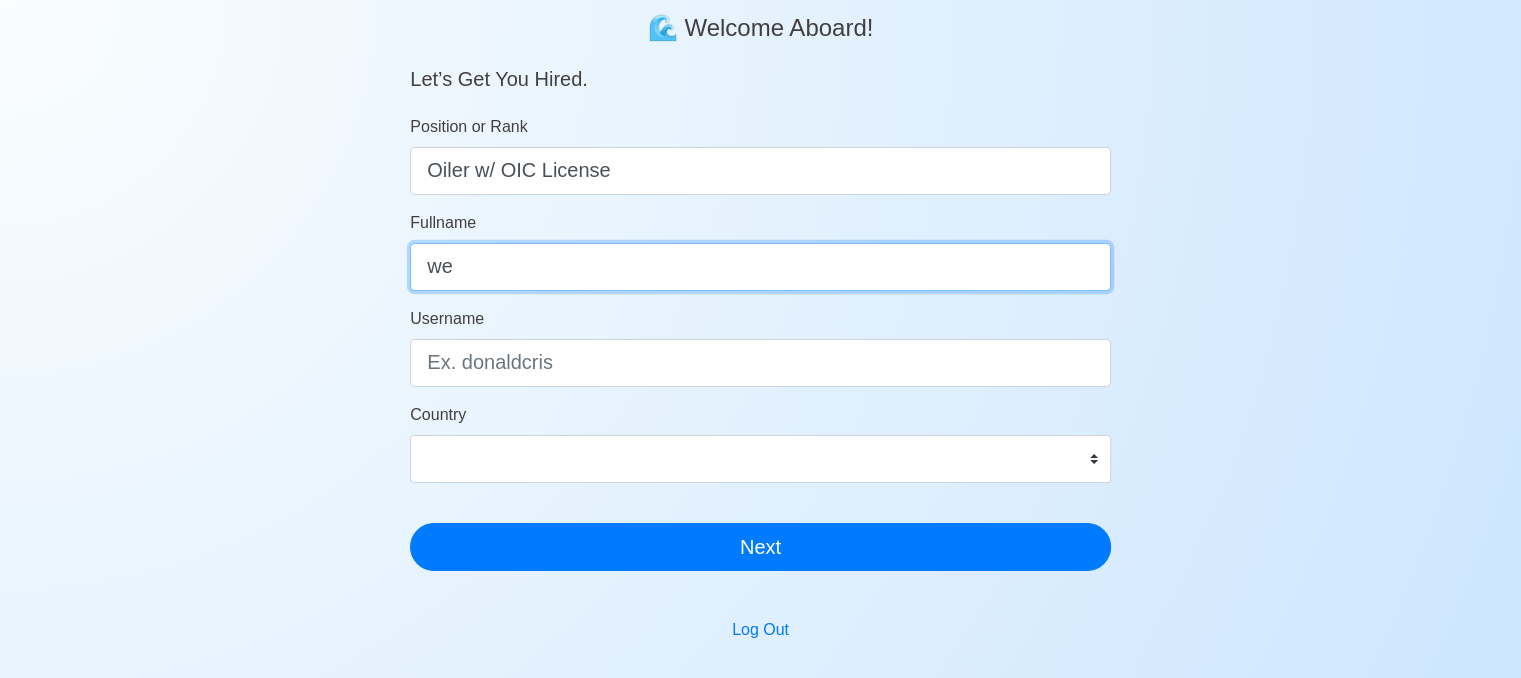 type on "w" 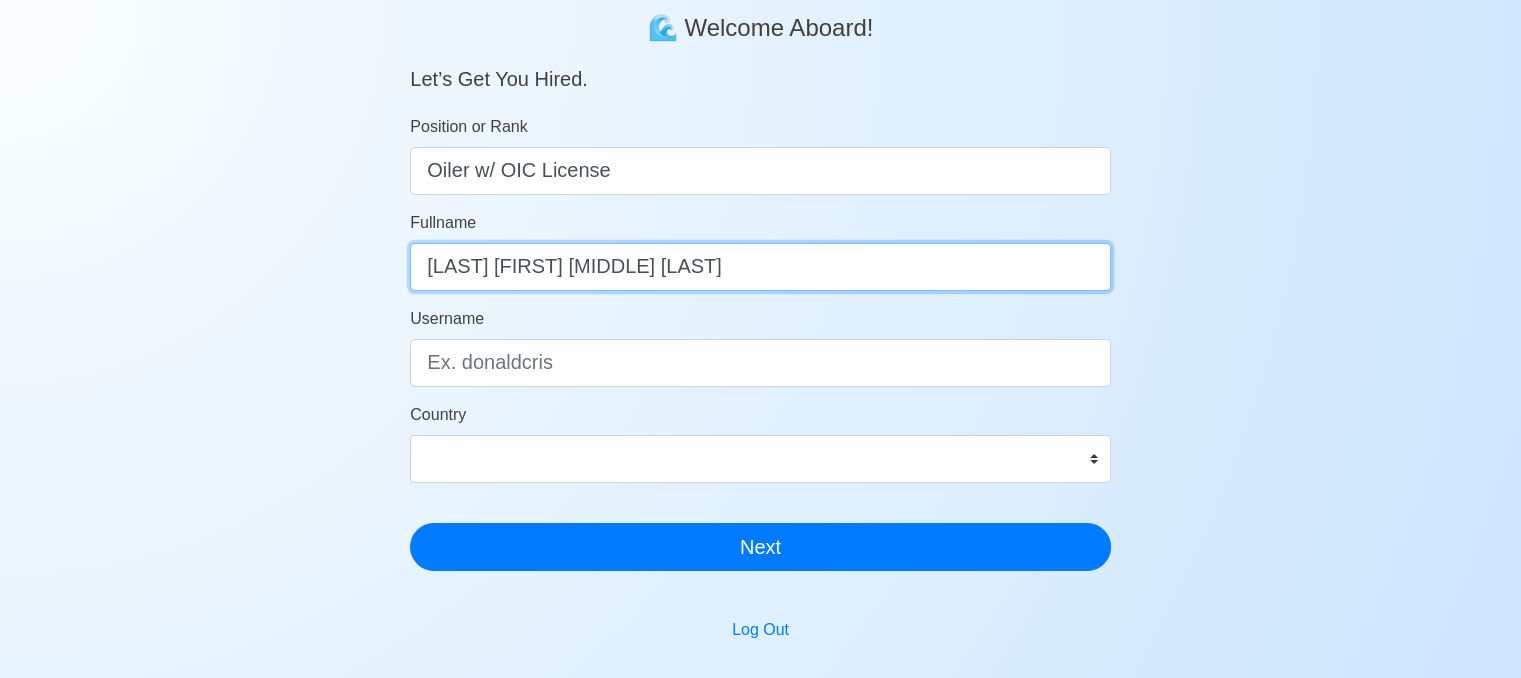 type on "[LAST] [FIRST] [MIDDLE] [LAST]" 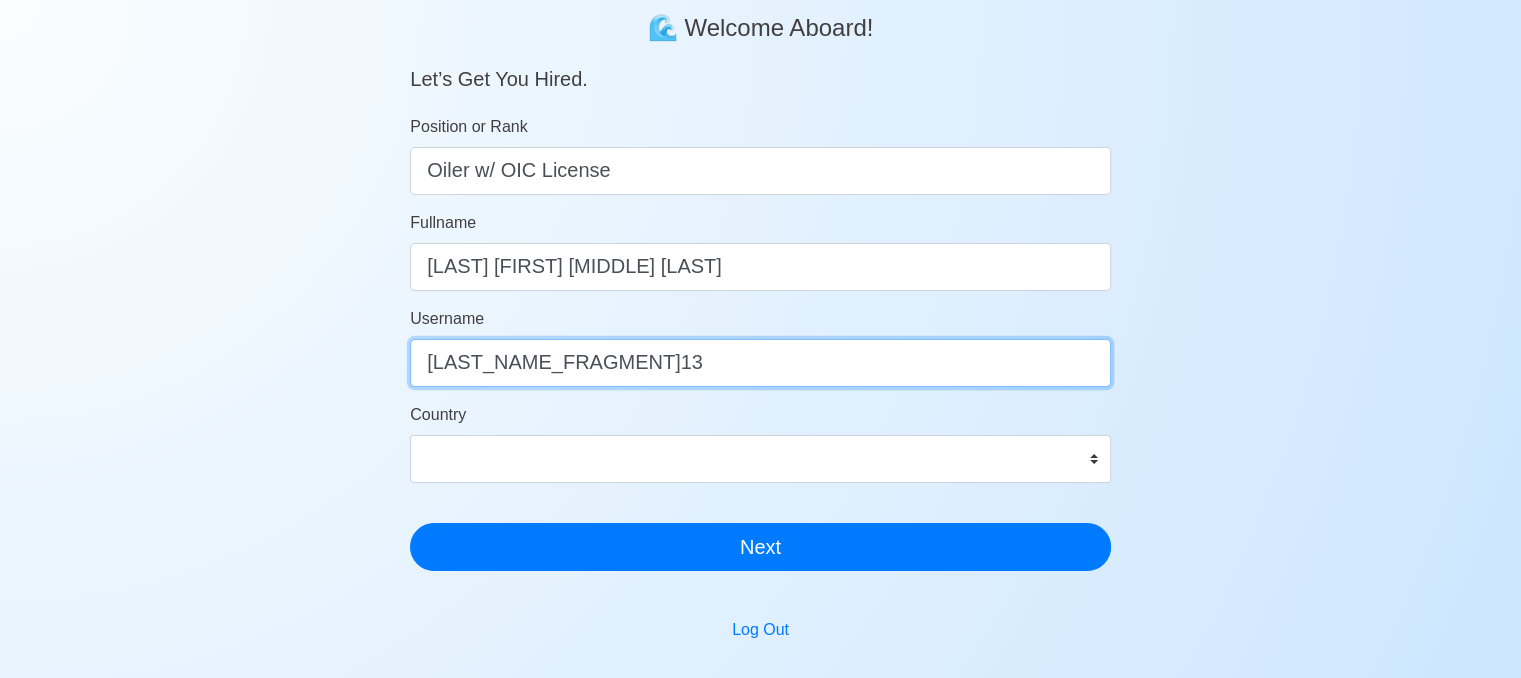 type on "[LAST_NAME_FRAGMENT]13" 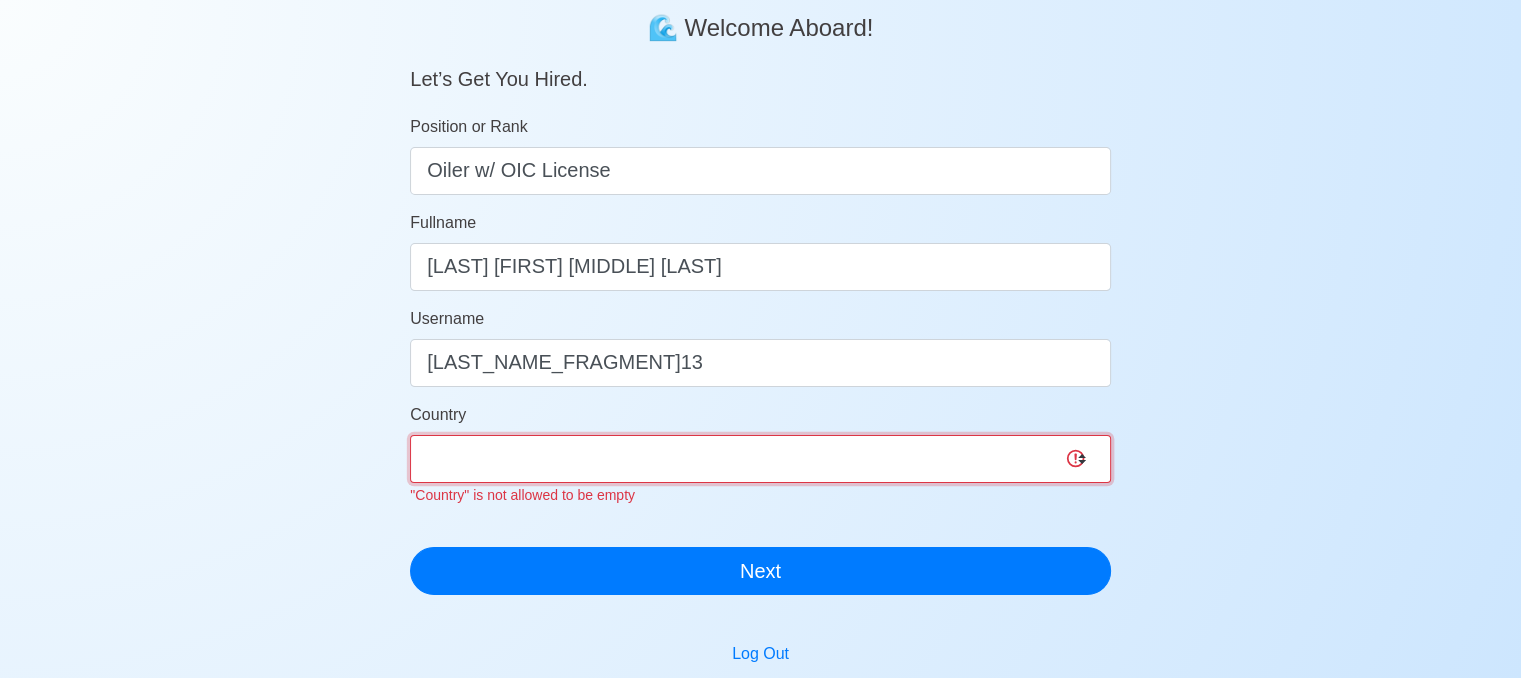 click on "Afghanistan Åland Islands Albania Algeria American Samoa Andorra Angola Anguilla Antarctica Antigua and Barbuda Argentina Armenia Aruba Australia Austria Azerbaijan Bahamas Bahrain Bangladesh Barbados Belarus Belgium Belize Benin Bermuda Bhutan Bolivia, Plurinational State of Bonaire, Sint Eustatius and Saba Bosnia and Herzegovina Botswana Bouvet Island Brazil British Indian Ocean Territory Brunei Darussalam Bulgaria Burkina Faso Burundi Cabo Verde Cambodia Cameroon Canada Cayman Islands Central African Republic Chad Chile China Christmas Island Cocos (Keeling) Islands Colombia Comoros Congo Congo, Democratic Republic of the Cook Islands Costa Rica Croatia Cuba Curaçao Cyprus Czechia Côte d'Ivoire Denmark Djibouti Dominica Dominican Republic Ecuador Egypt El Salvador Equatorial Guinea Eritrea Estonia Eswatini Ethiopia Falkland Islands (Malvinas) Faroe Islands Fiji Finland France French Guiana French Polynesia French Southern Territories Gabon Gambia Georgia Germany Ghana Gibraltar Greece Greenland Grenada" at bounding box center [760, 459] 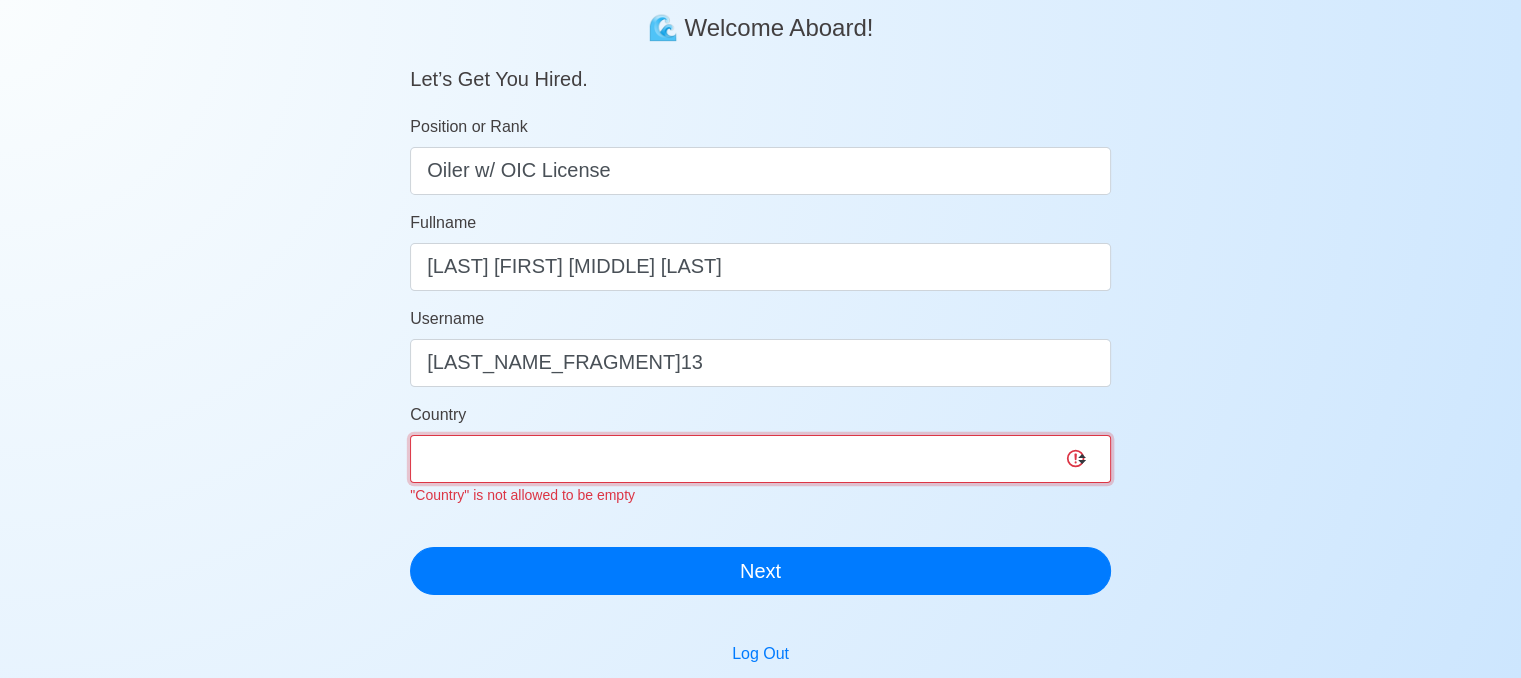 select on "PH" 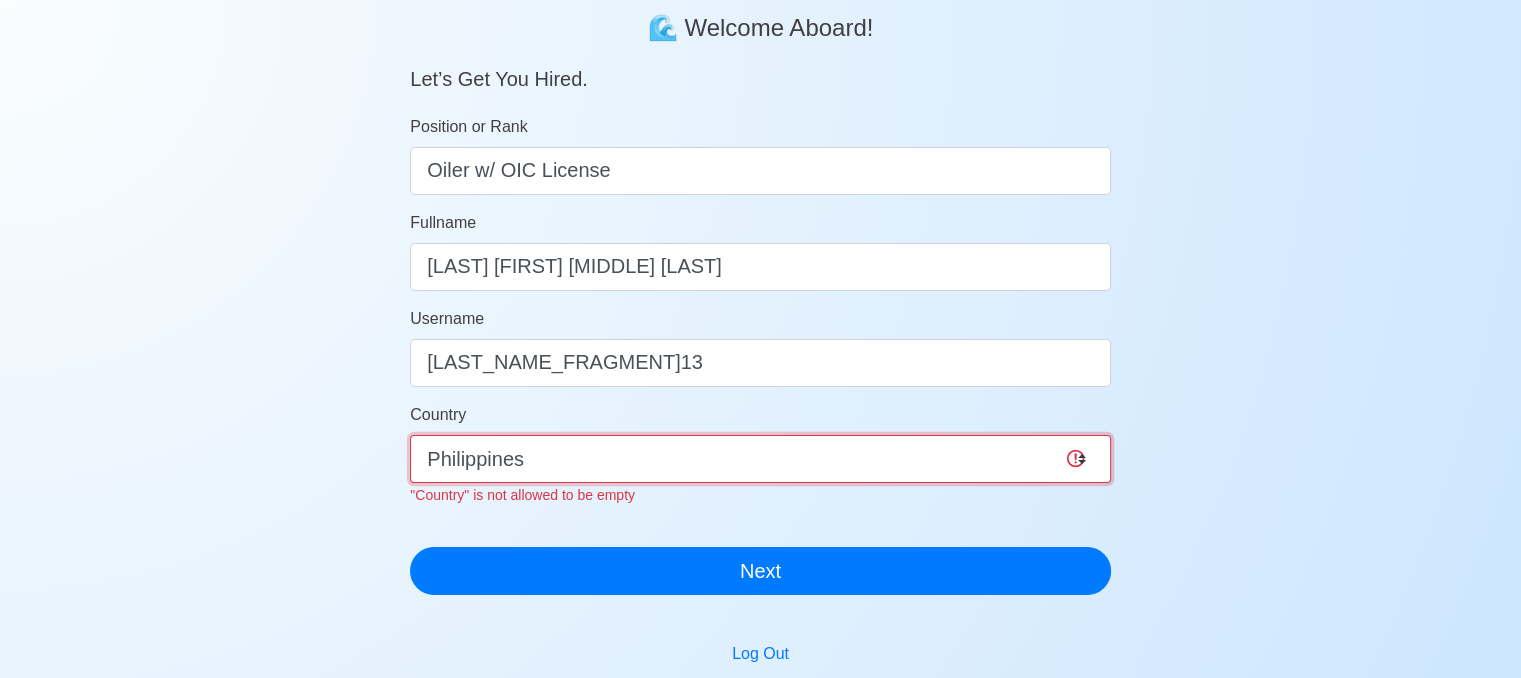 click on "Afghanistan Åland Islands Albania Algeria American Samoa Andorra Angola Anguilla Antarctica Antigua and Barbuda Argentina Armenia Aruba Australia Austria Azerbaijan Bahamas Bahrain Bangladesh Barbados Belarus Belgium Belize Benin Bermuda Bhutan Bolivia, Plurinational State of Bonaire, Sint Eustatius and Saba Bosnia and Herzegovina Botswana Bouvet Island Brazil British Indian Ocean Territory Brunei Darussalam Bulgaria Burkina Faso Burundi Cabo Verde Cambodia Cameroon Canada Cayman Islands Central African Republic Chad Chile China Christmas Island Cocos (Keeling) Islands Colombia Comoros Congo Congo, Democratic Republic of the Cook Islands Costa Rica Croatia Cuba Curaçao Cyprus Czechia Côte d'Ivoire Denmark Djibouti Dominica Dominican Republic Ecuador Egypt El Salvador Equatorial Guinea Eritrea Estonia Eswatini Ethiopia Falkland Islands (Malvinas) Faroe Islands Fiji Finland France French Guiana French Polynesia French Southern Territories Gabon Gambia Georgia Germany Ghana Gibraltar Greece Greenland Grenada" at bounding box center (760, 459) 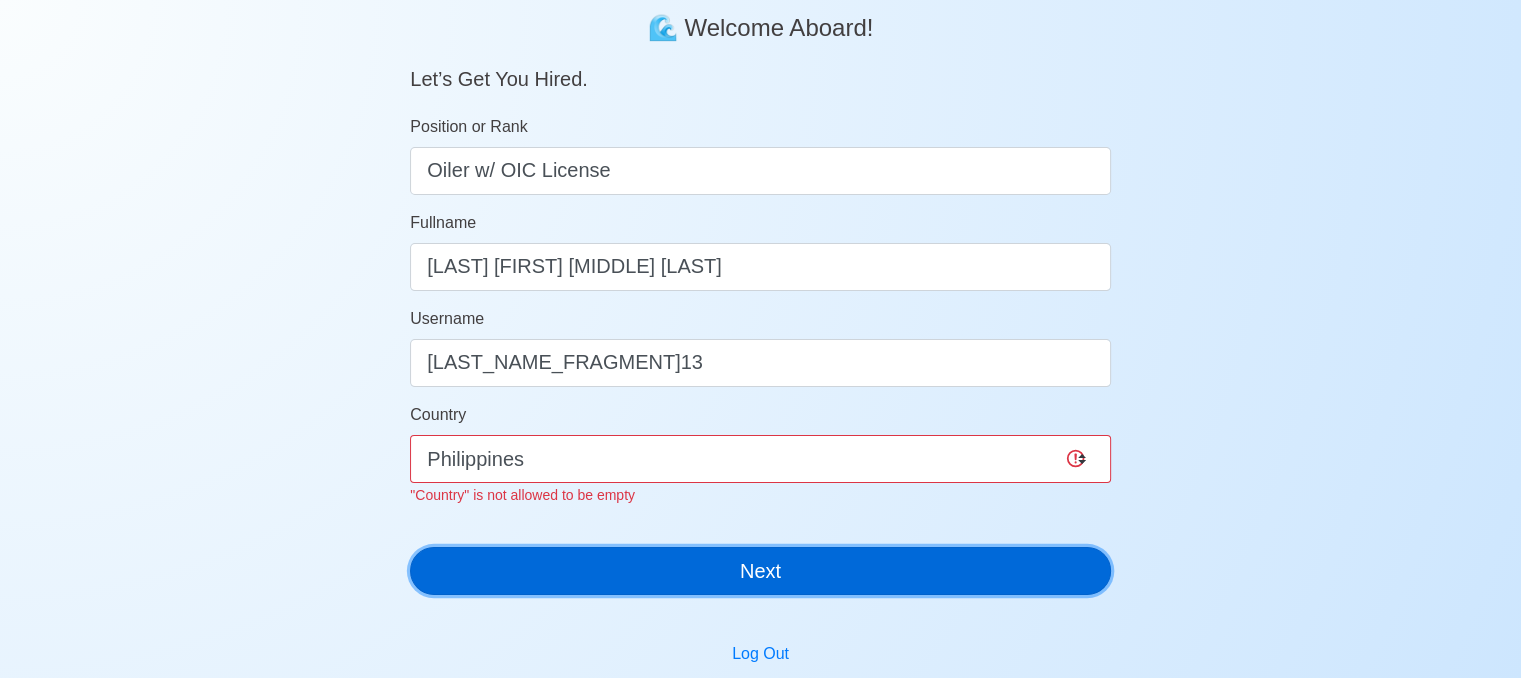 click on "Next" at bounding box center [760, 571] 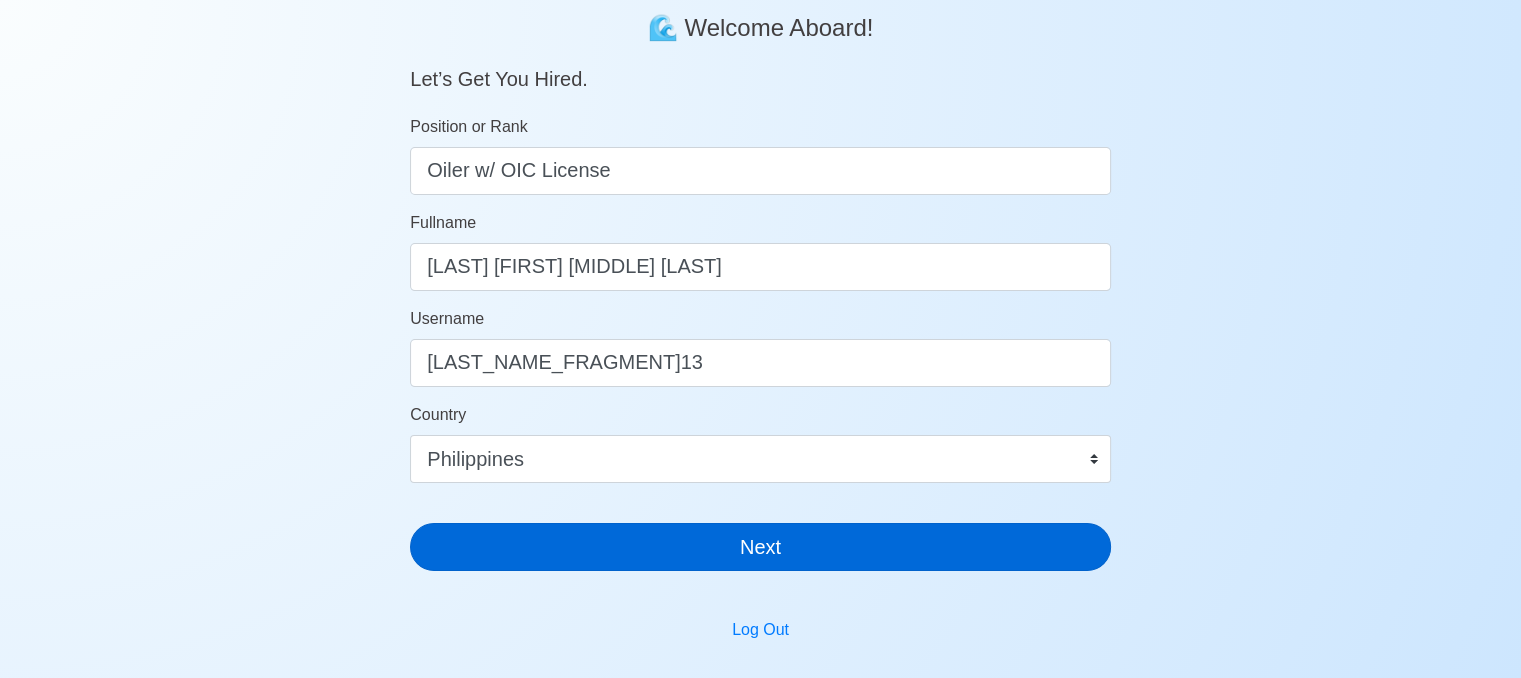 scroll, scrollTop: 24, scrollLeft: 0, axis: vertical 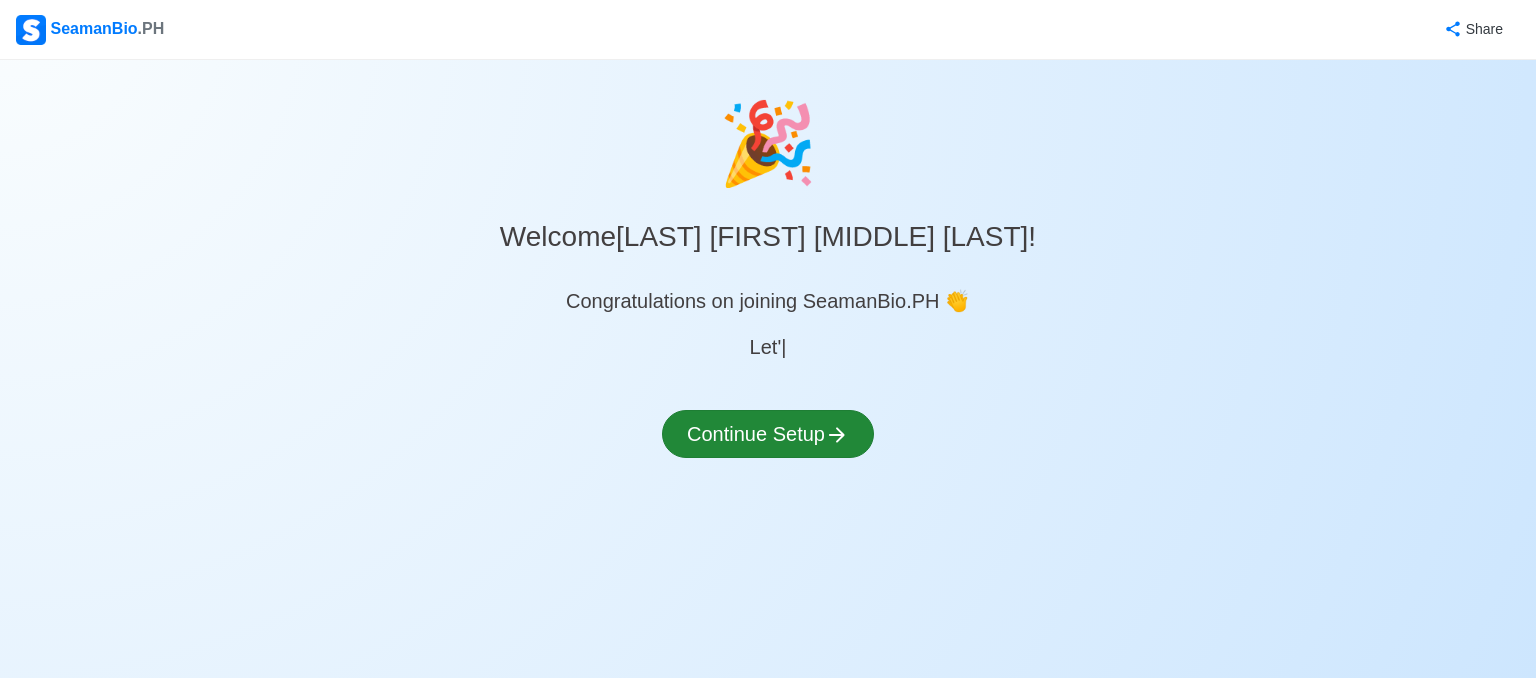 click on "🎉 Welcome  Weisler Jan J. Palmes ! Congratulations on joining SeamanBio.PH 👏 Let' | Continue Setup" at bounding box center [768, 295] 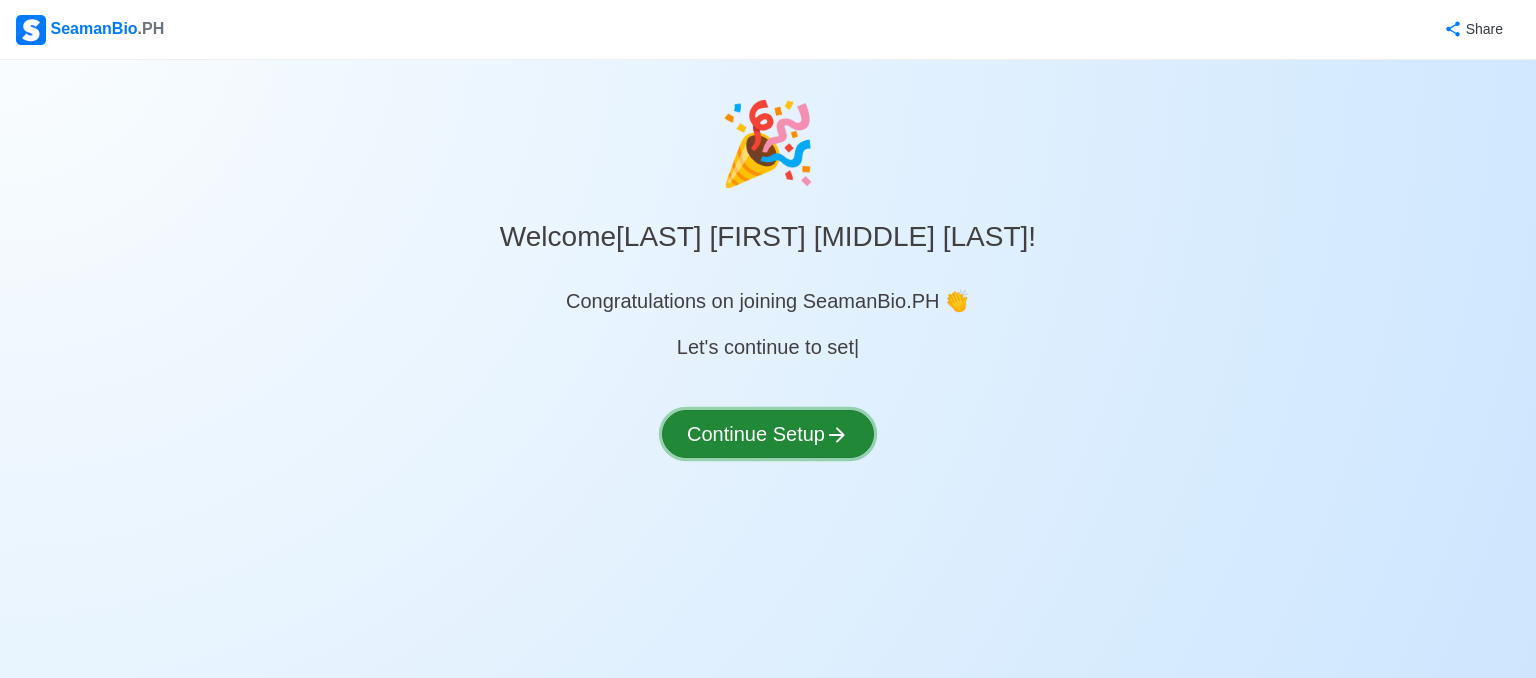 click on "Continue Setup" at bounding box center (768, 434) 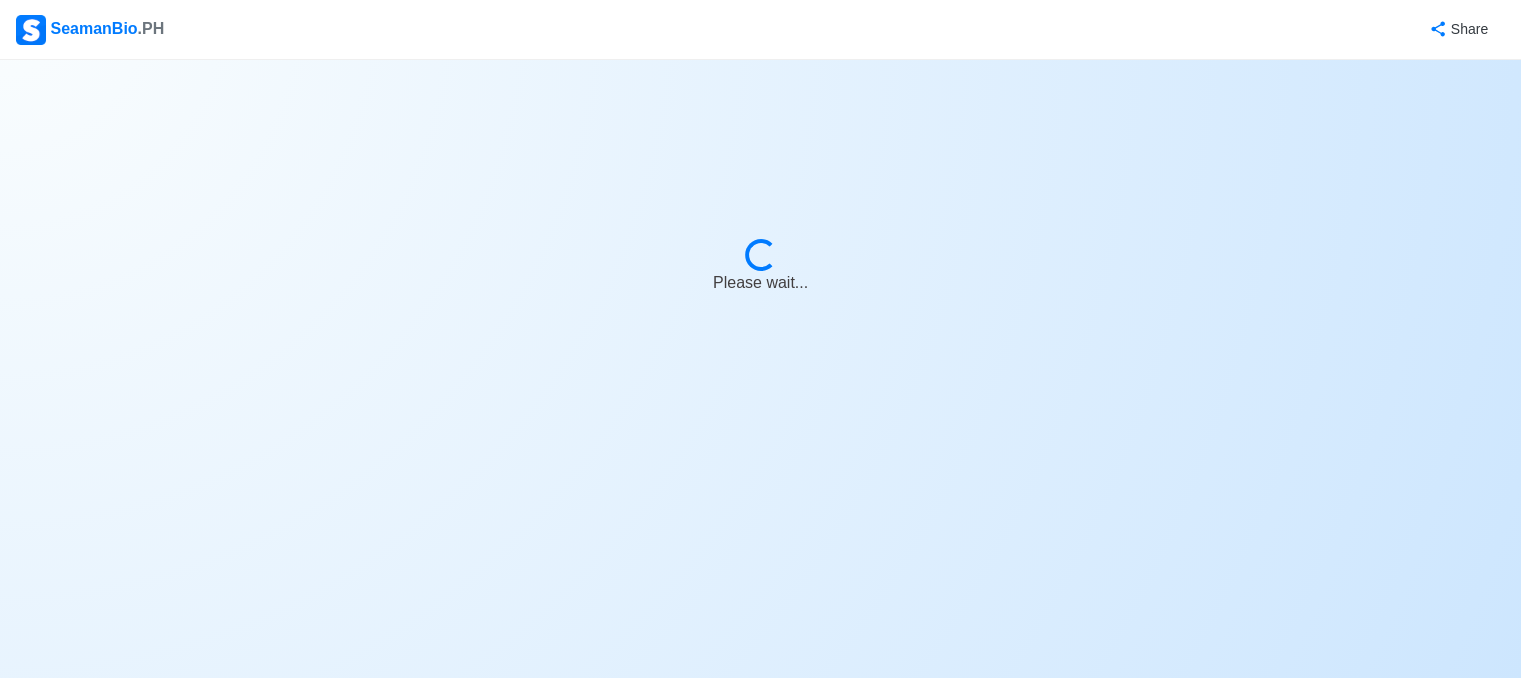 select on "Visible for Hiring" 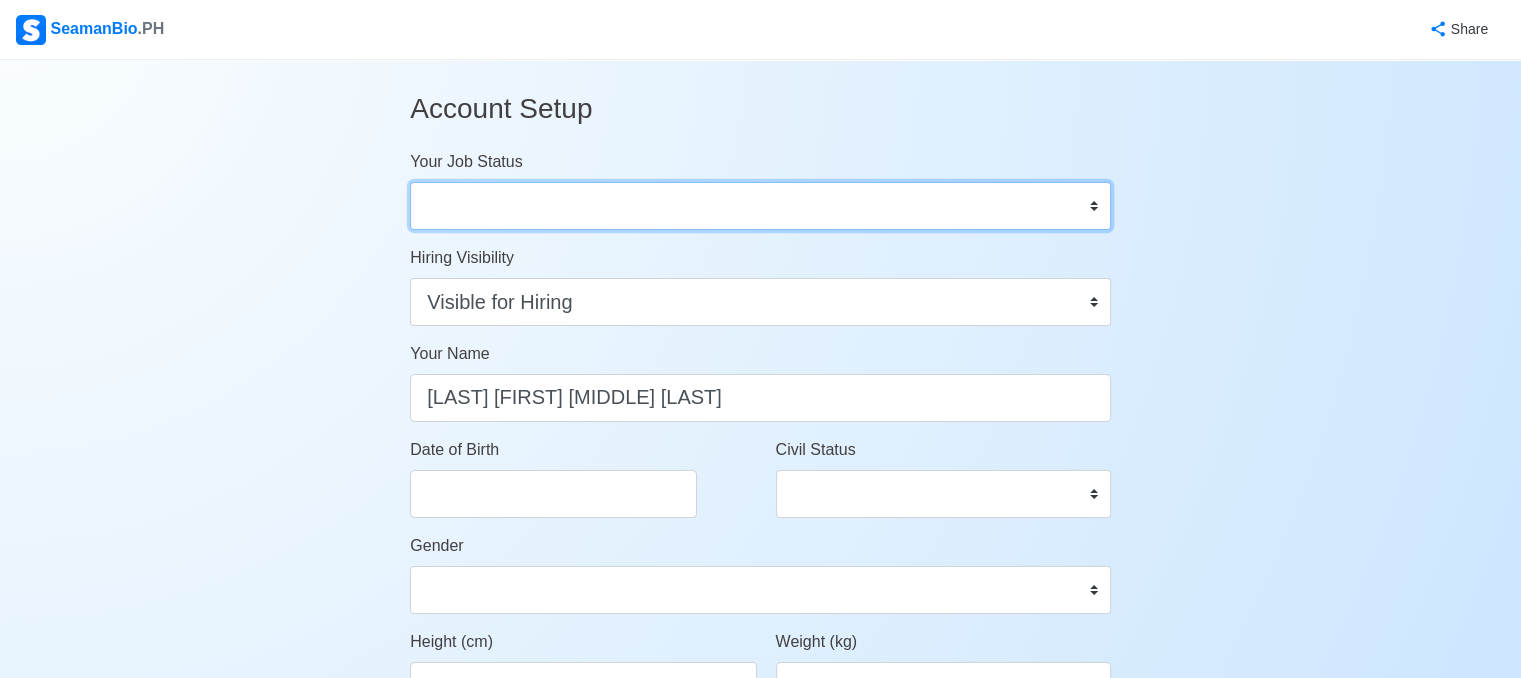 click on "Onboard Actively Looking for Job Not Looking for Job" at bounding box center (760, 206) 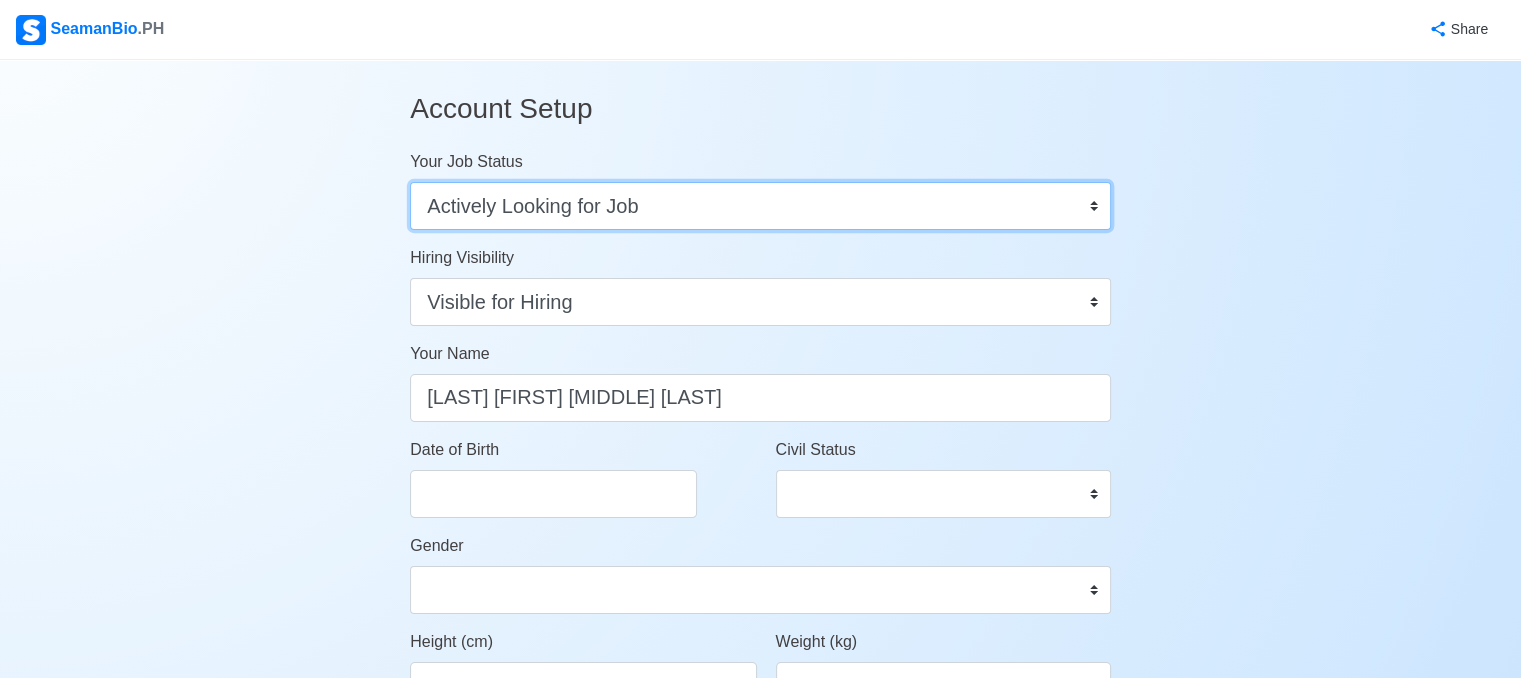 click on "Onboard Actively Looking for Job Not Looking for Job" at bounding box center (760, 206) 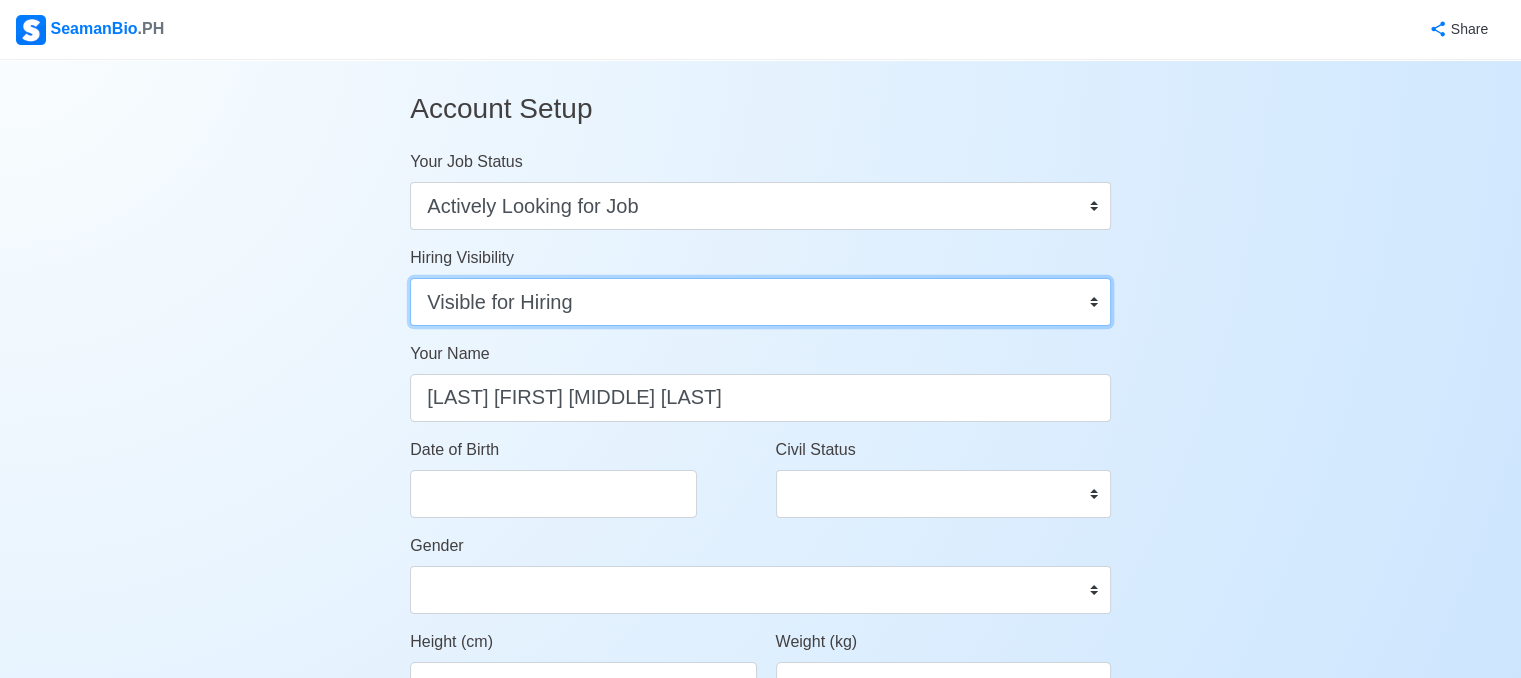 click on "Visible for Hiring Not Visible for Hiring" at bounding box center (760, 302) 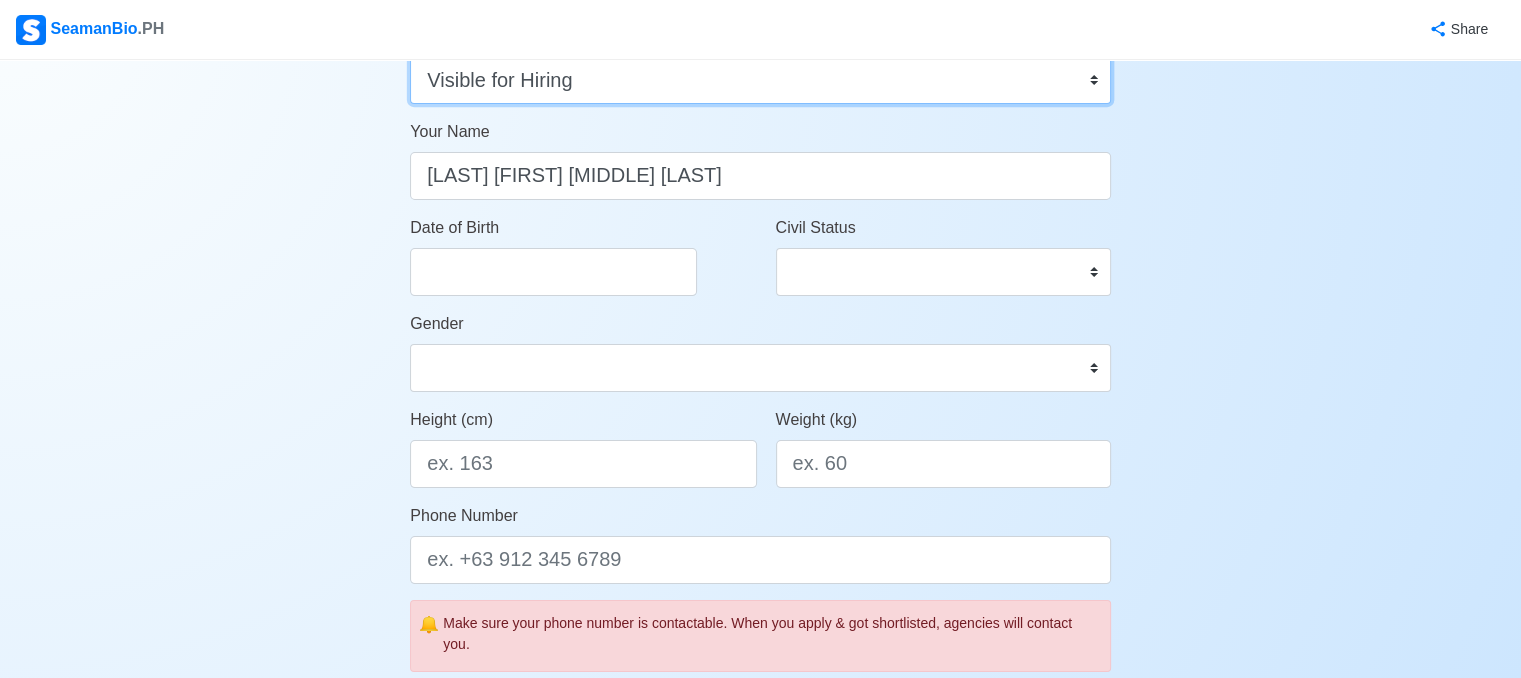 scroll, scrollTop: 223, scrollLeft: 0, axis: vertical 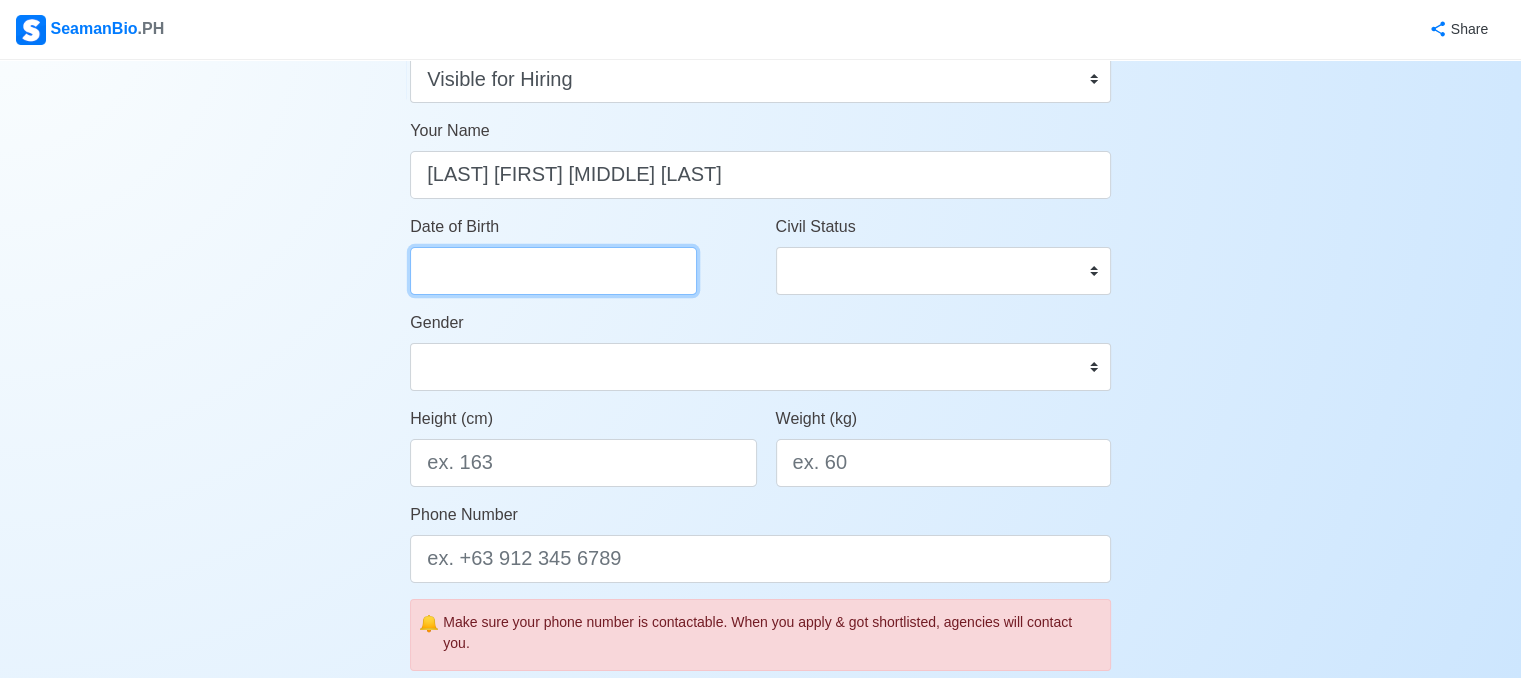 select on "****" 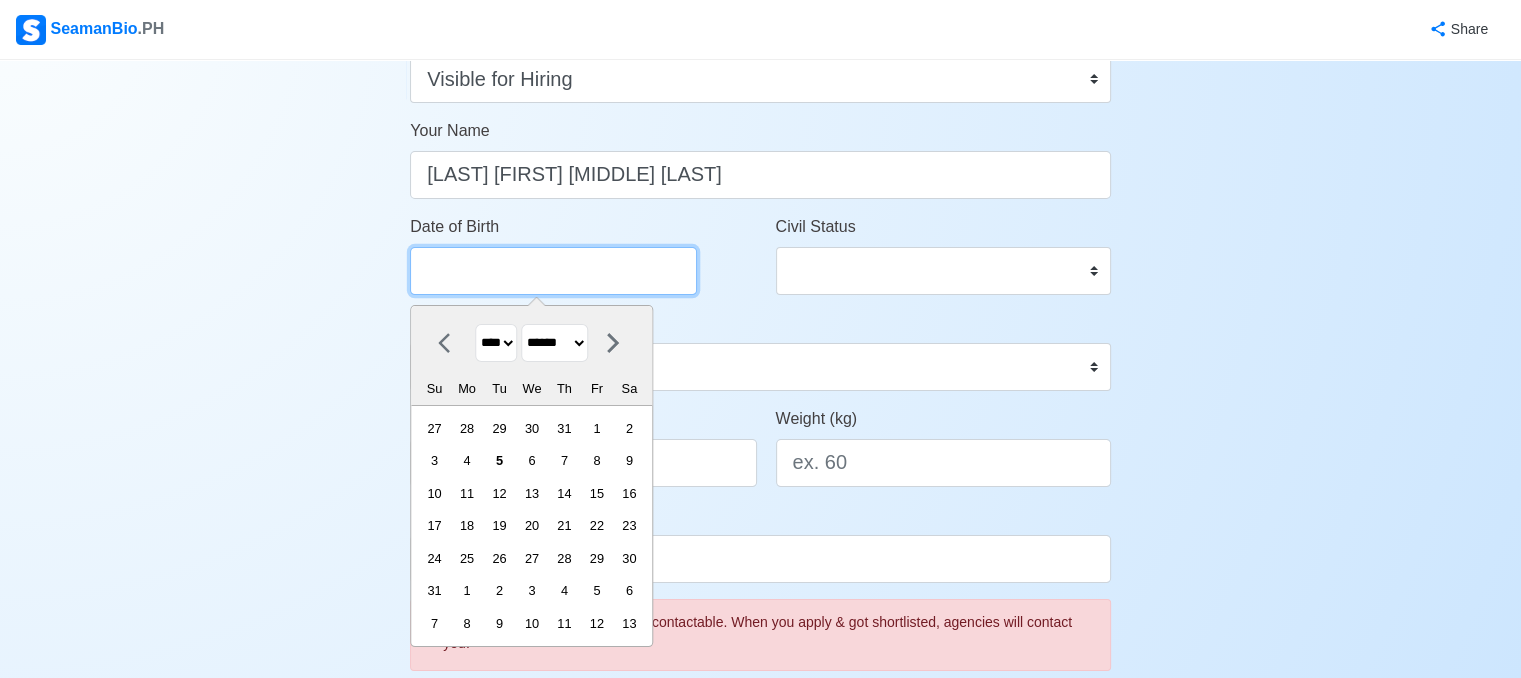 click on "Date of Birth" at bounding box center (553, 271) 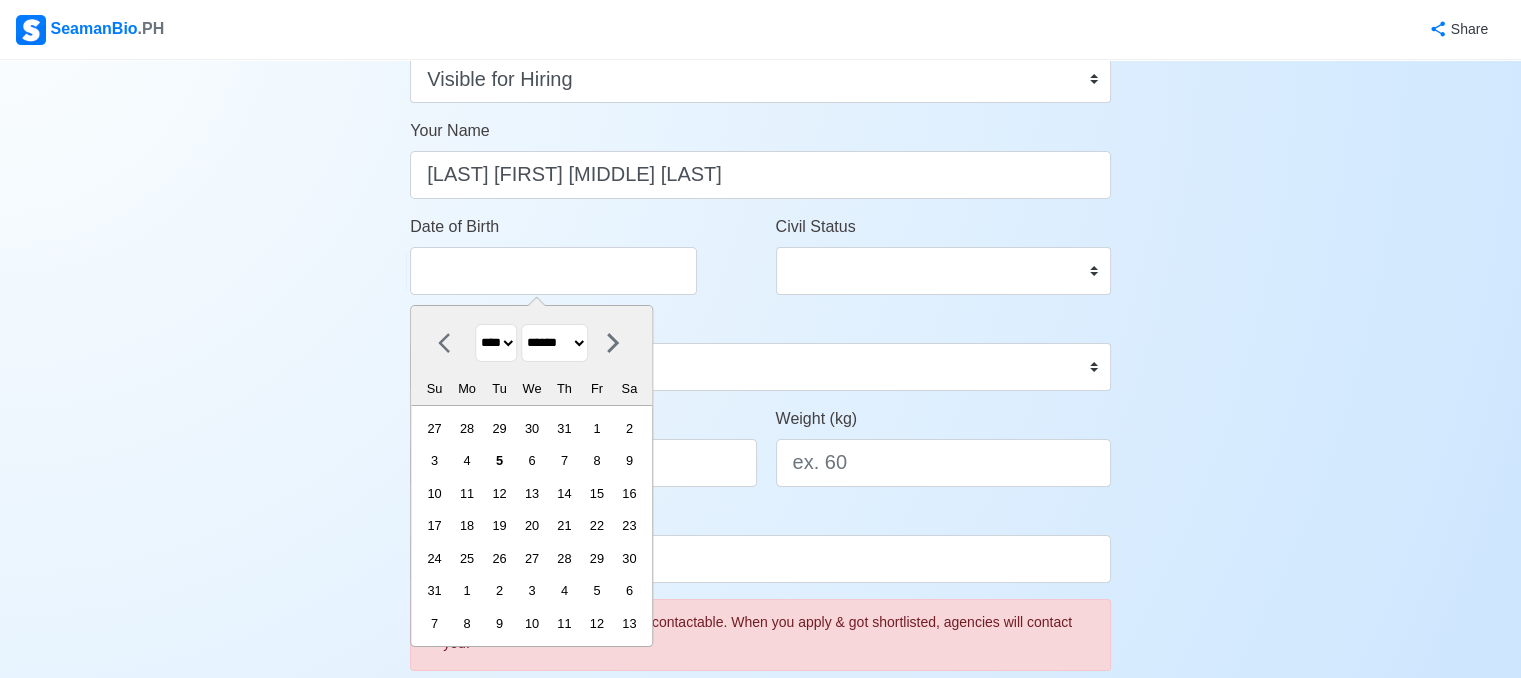 click on "**** **** **** **** **** **** **** **** **** **** **** **** **** **** **** **** **** **** **** **** **** **** **** **** **** **** **** **** **** **** **** **** **** **** **** **** **** **** **** **** **** **** **** **** **** **** **** **** **** **** **** **** **** **** **** **** **** **** **** **** **** **** **** **** **** **** **** **** **** **** **** **** **** **** **** **** **** **** **** **** **** **** **** **** **** **** **** **** **** **** **** **** **** **** **** **** **** **** **** **** **** **** **** **** **** ****" at bounding box center (496, 343) 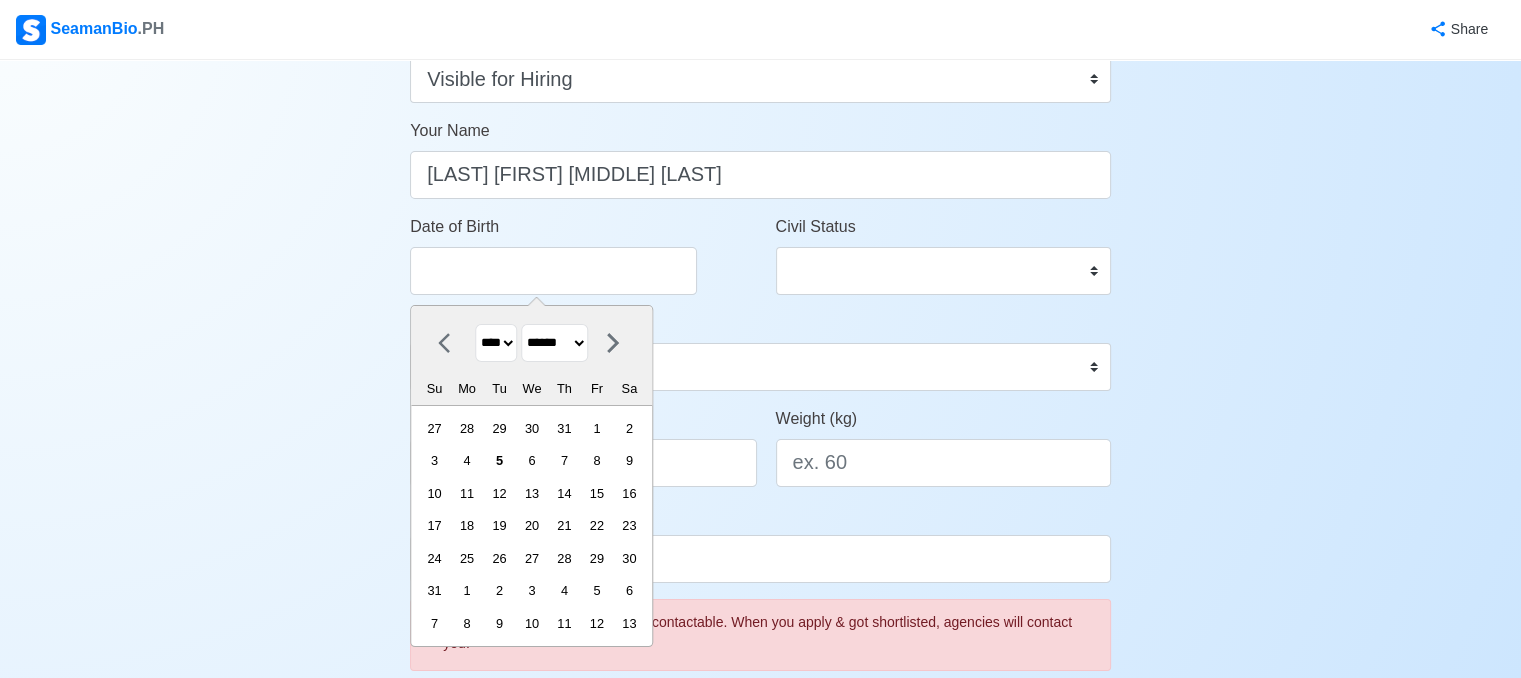 select on "****" 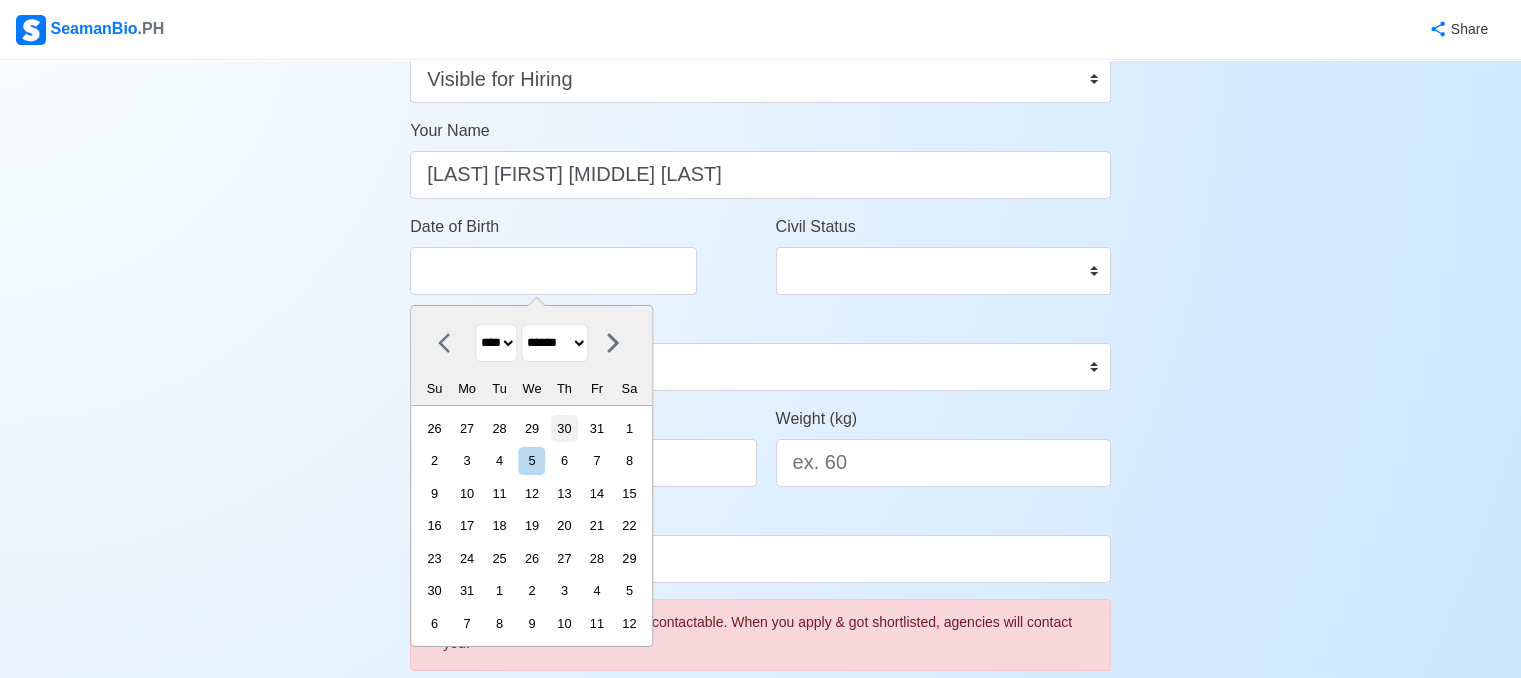drag, startPoint x: 596, startPoint y: 361, endPoint x: 572, endPoint y: 431, distance: 74 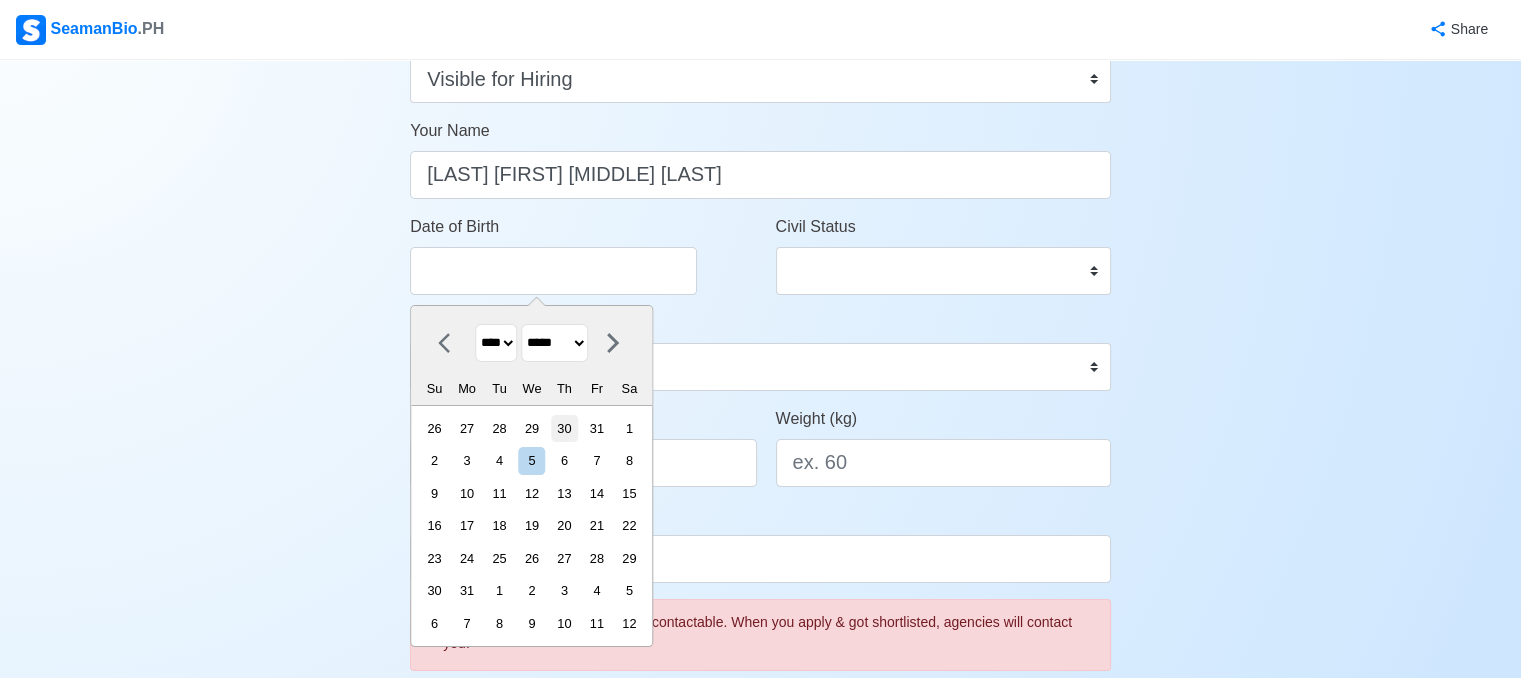 click on "******* ******** ***** ***** *** **** **** ****** ********* ******* ******** ********" at bounding box center [554, 343] 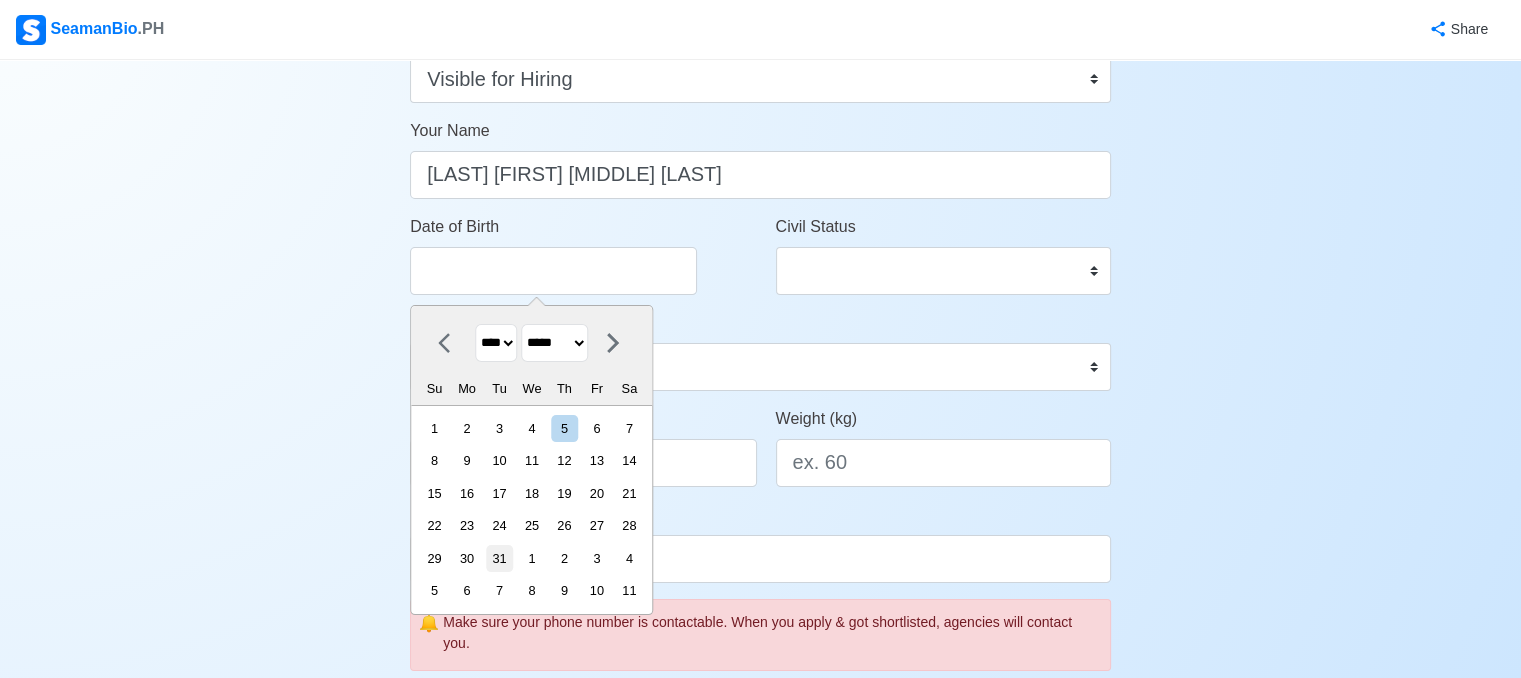 click on "31" at bounding box center (499, 558) 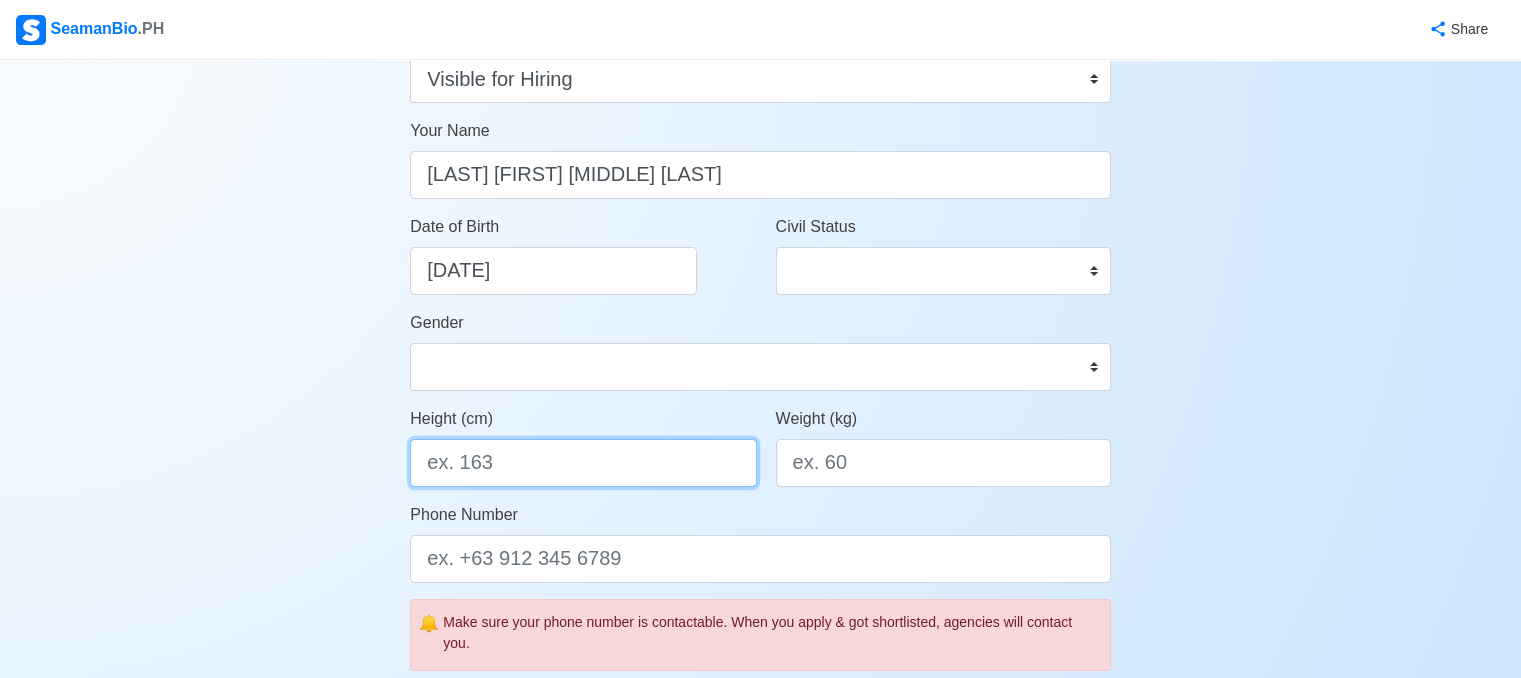 click on "Height (cm)" at bounding box center (583, 463) 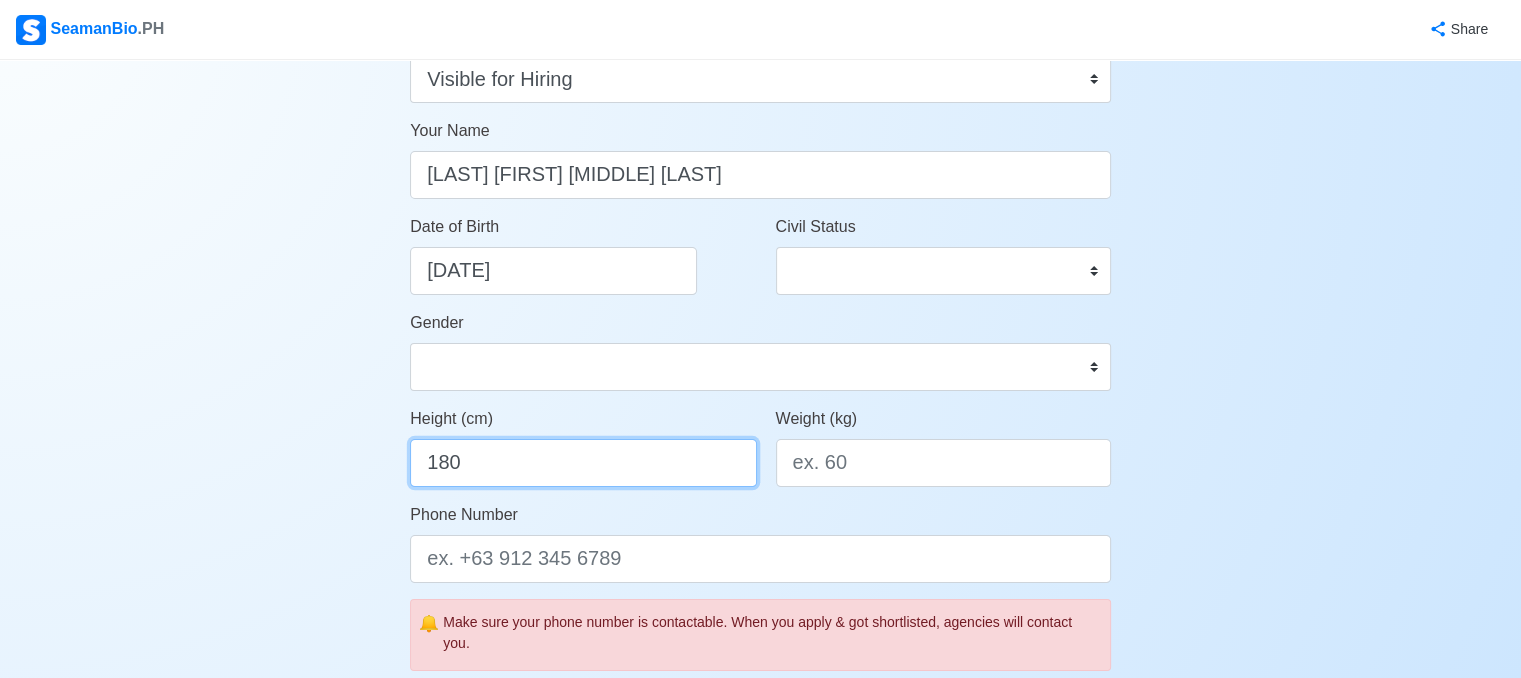 type on "180" 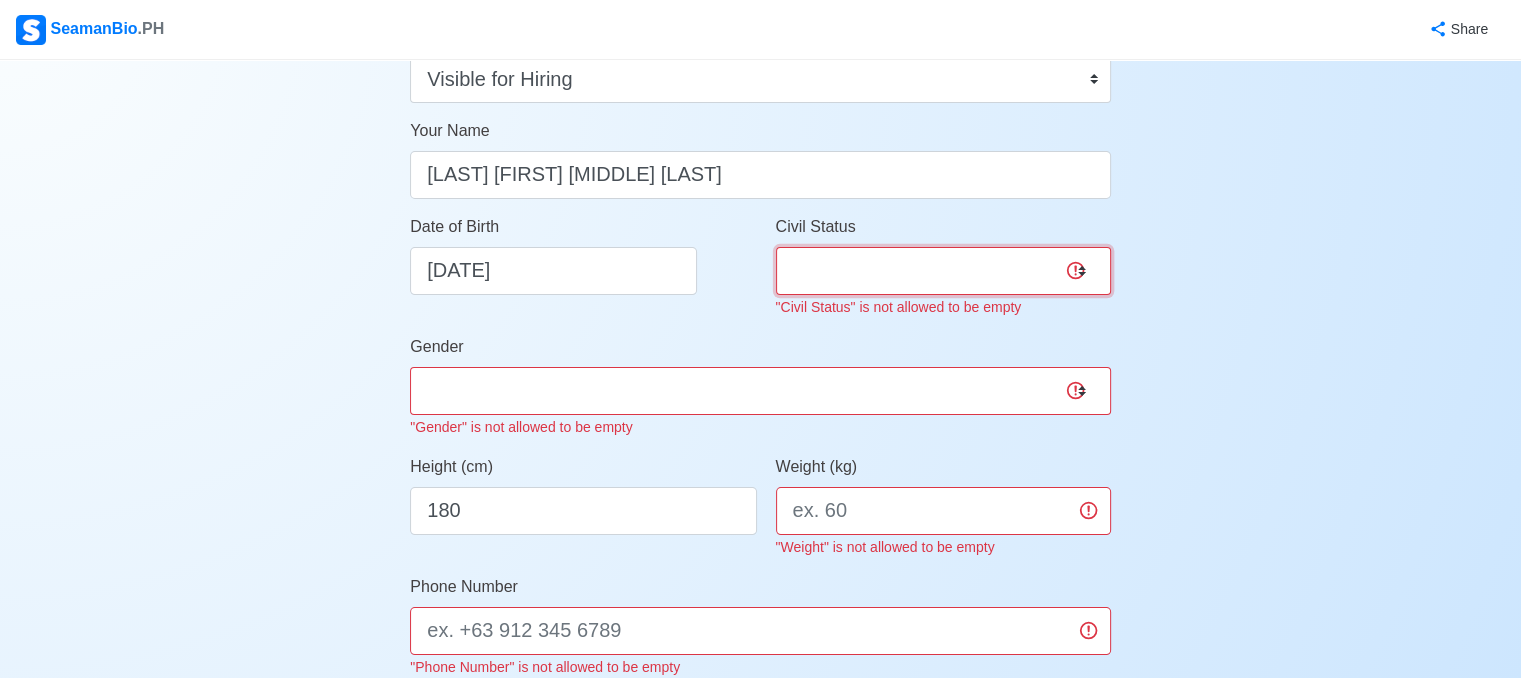 click on "Single Married Widowed Separated" at bounding box center (943, 271) 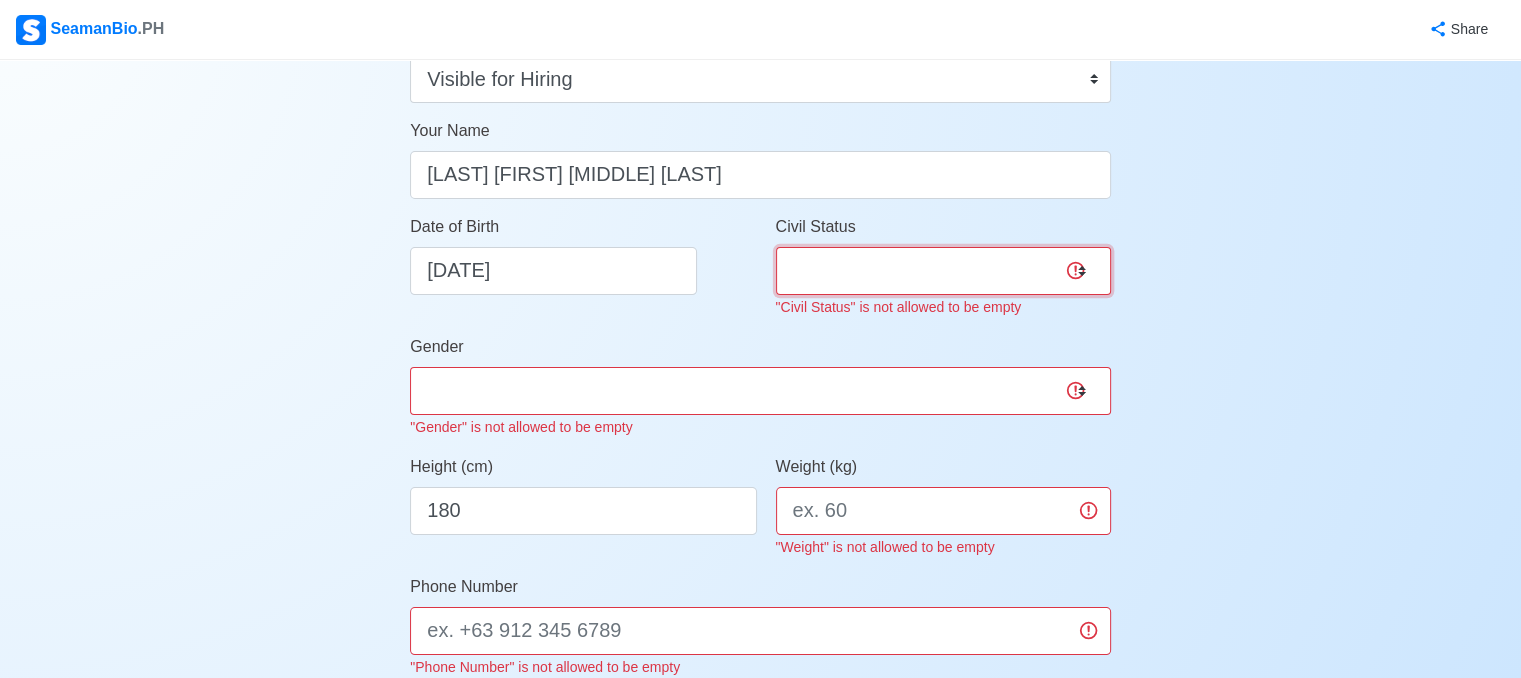 select on "Single" 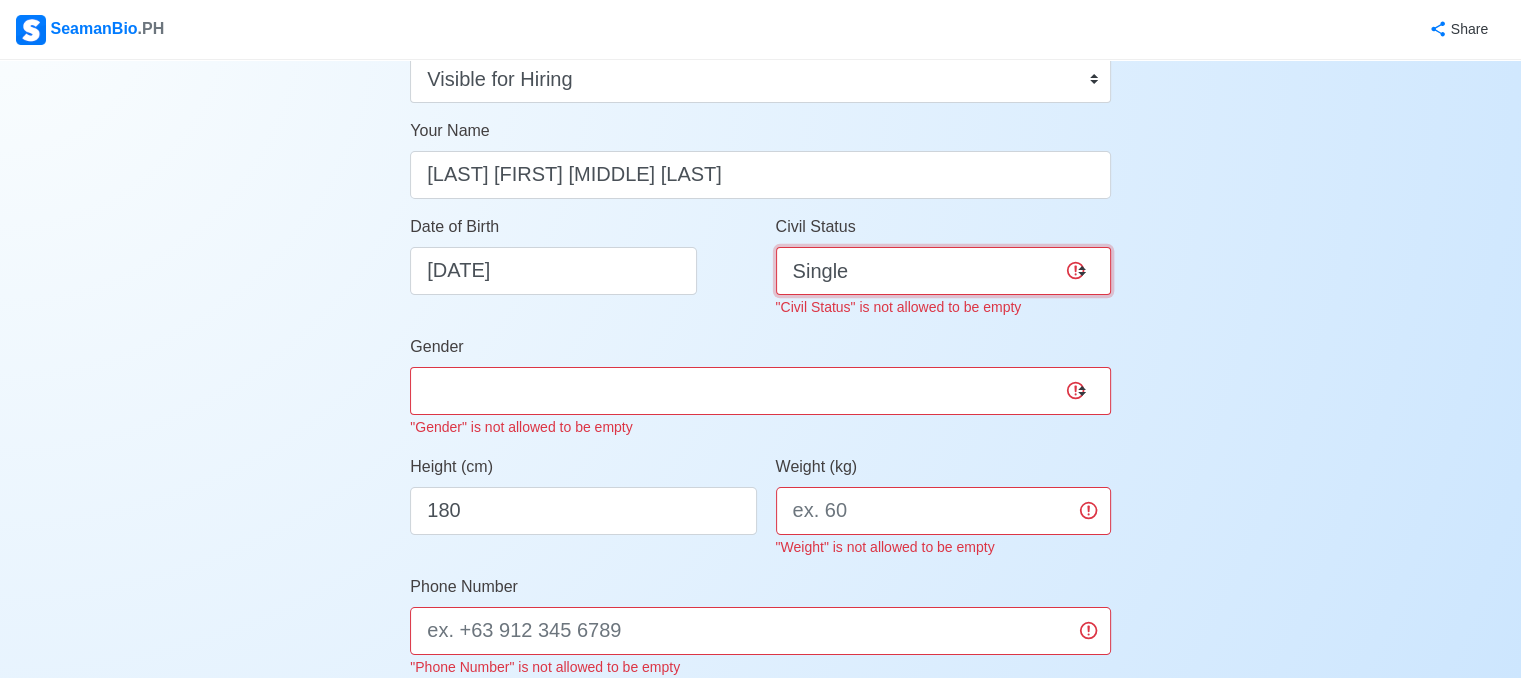 click on "Single Married Widowed Separated" at bounding box center (943, 271) 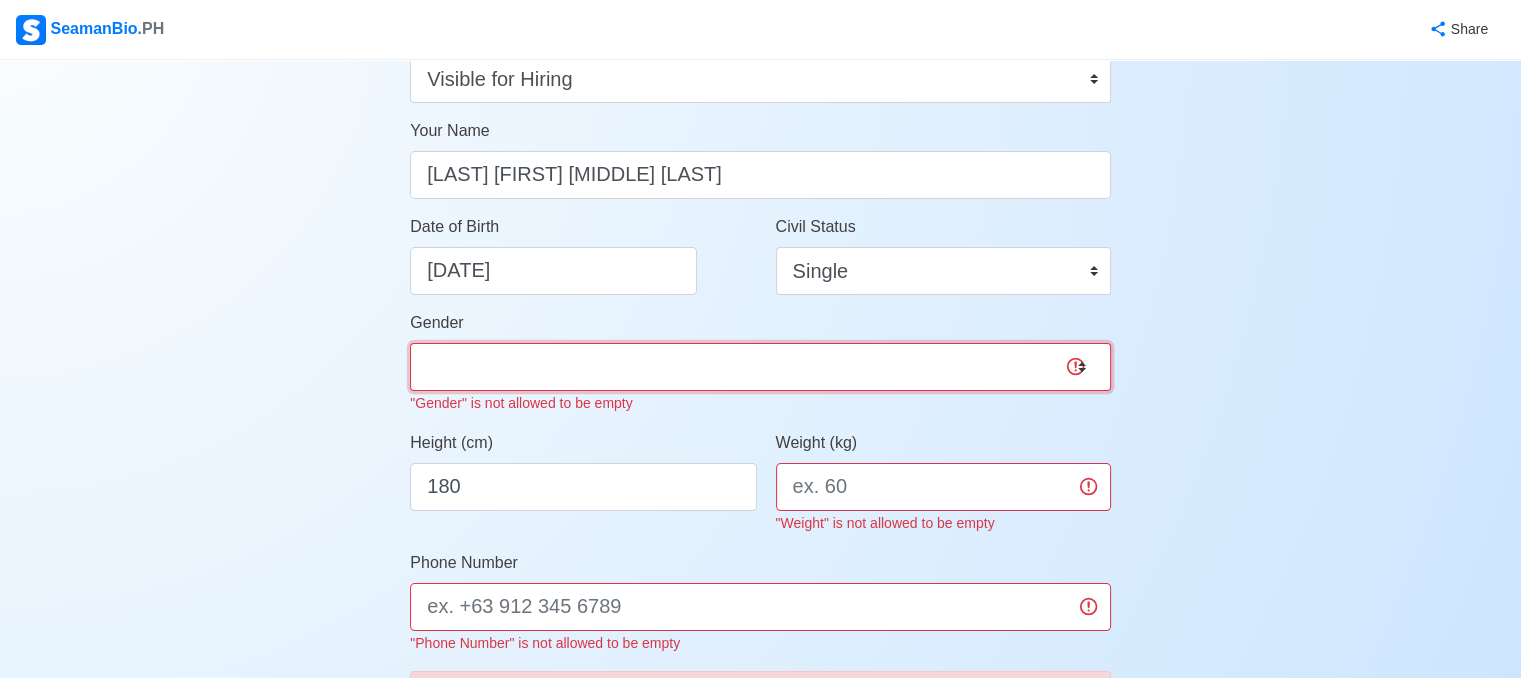 click on "Gender Male Female "Gender" is not allowed to be empty" at bounding box center (760, 363) 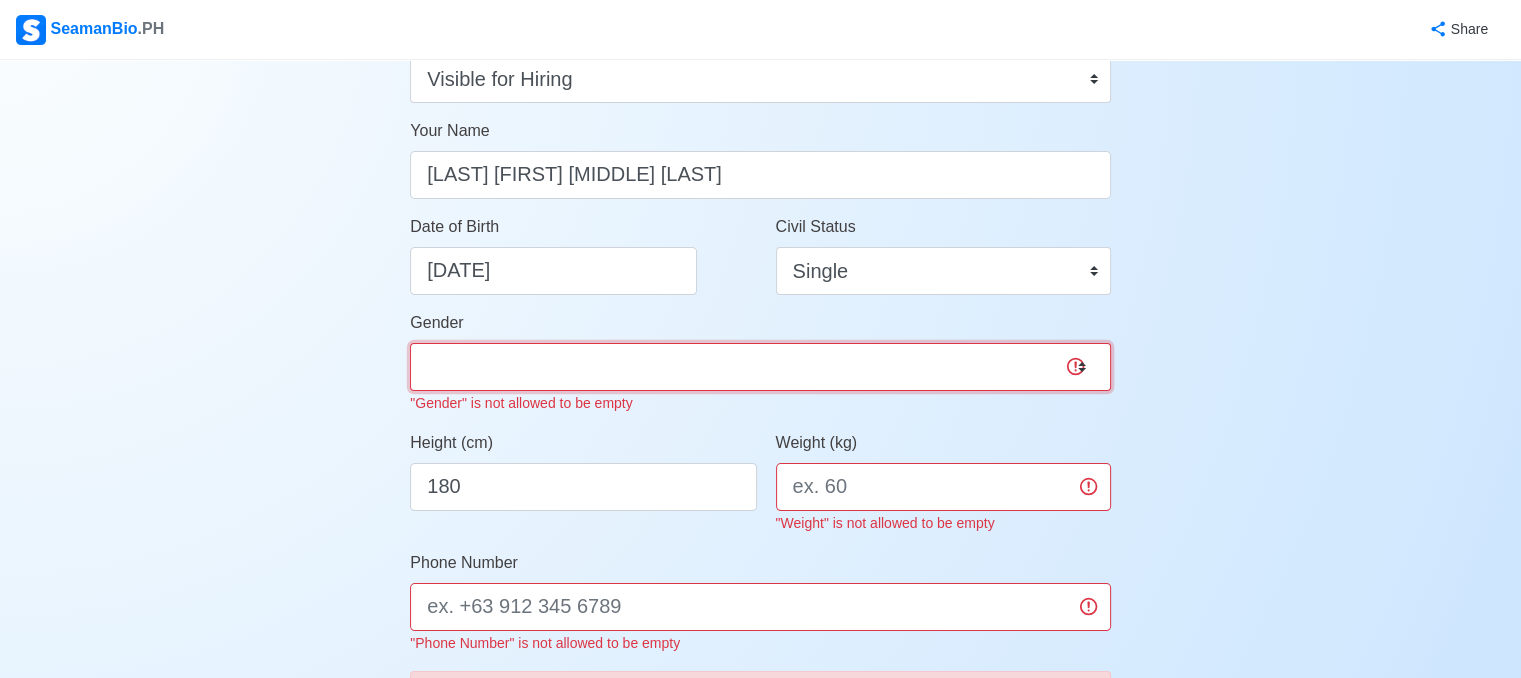 select on "Male" 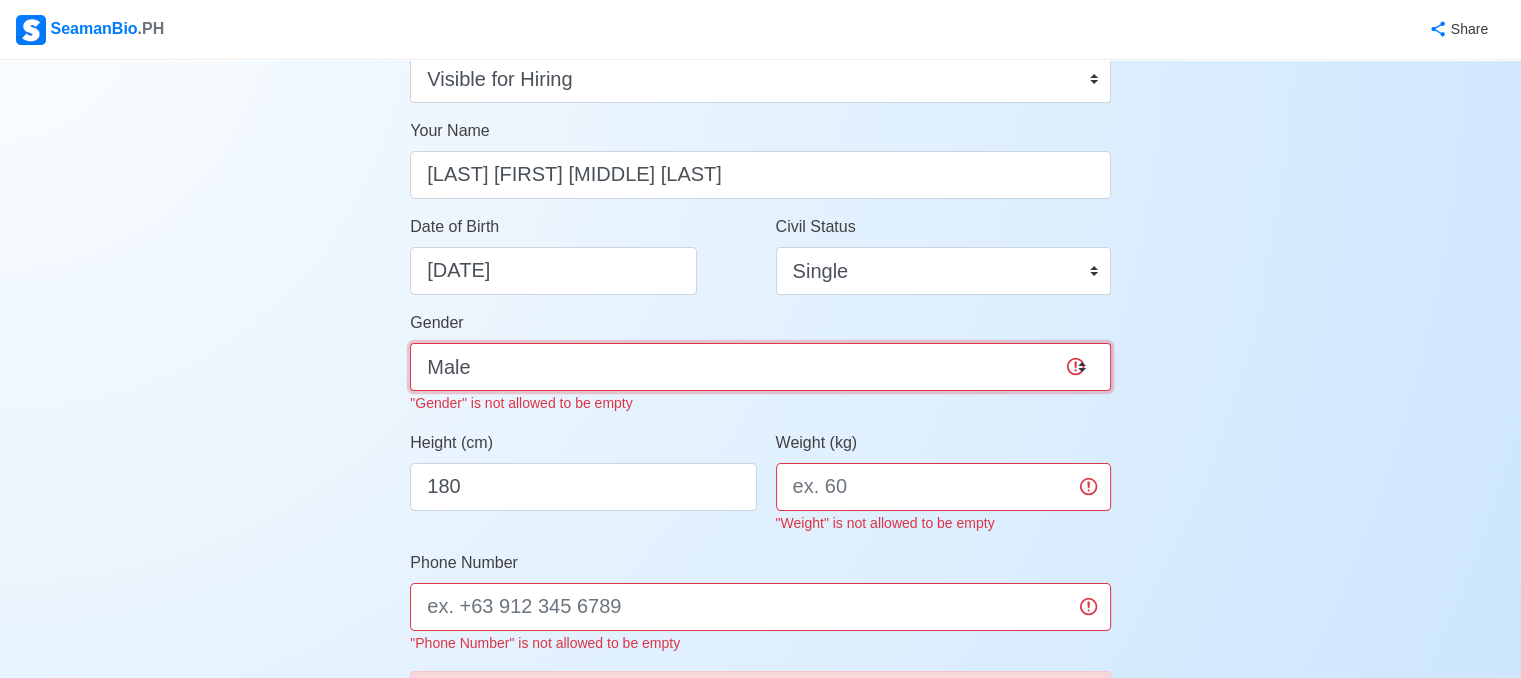 click on "Male Female" at bounding box center (760, 367) 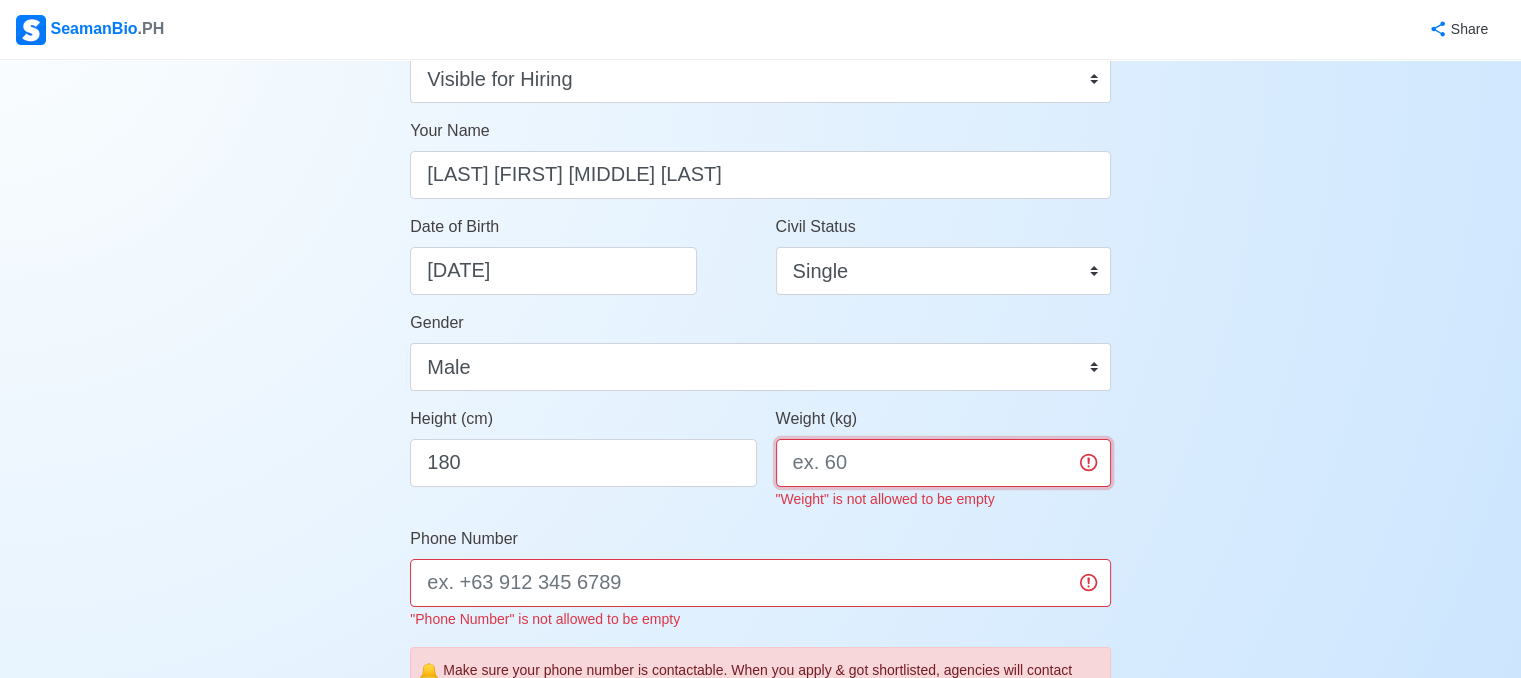 click on "Weight (kg) "Weight" is not allowed to be empty" at bounding box center (943, 459) 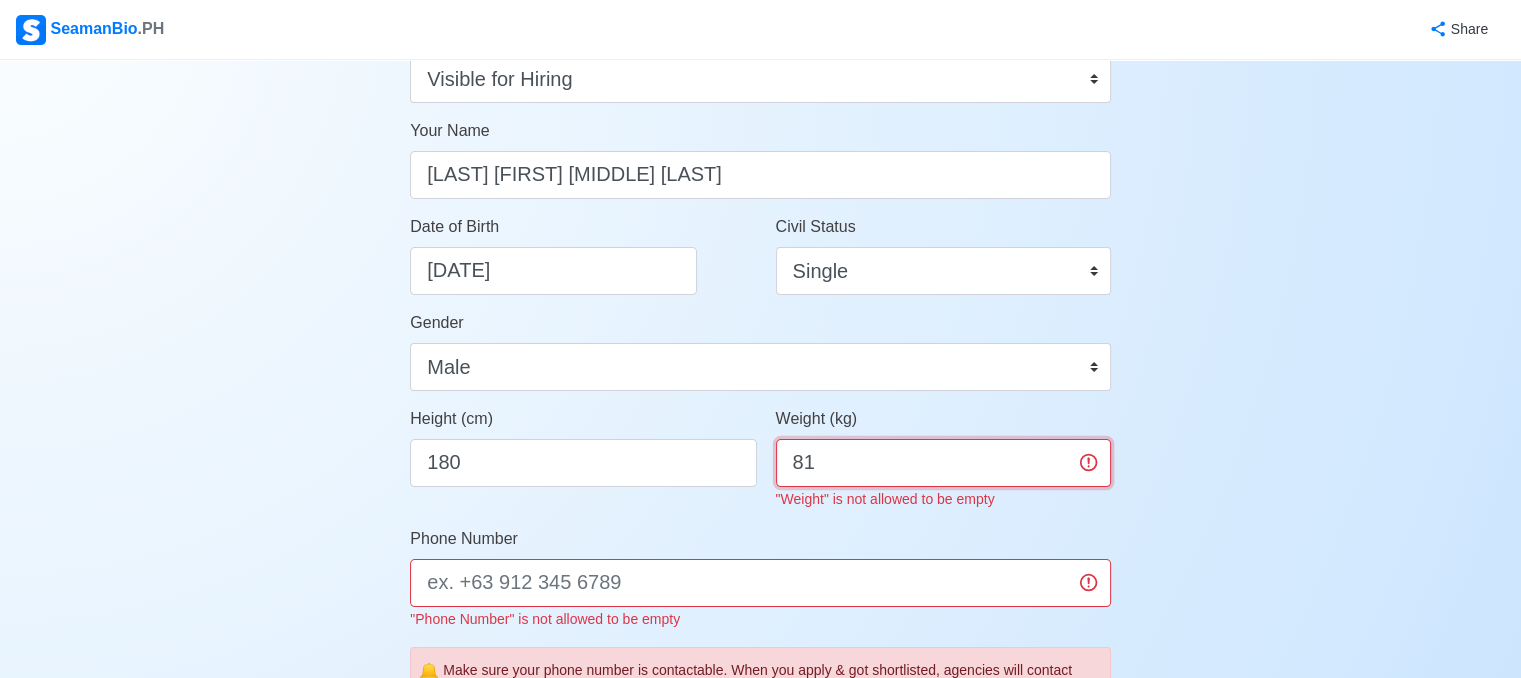 type on "81" 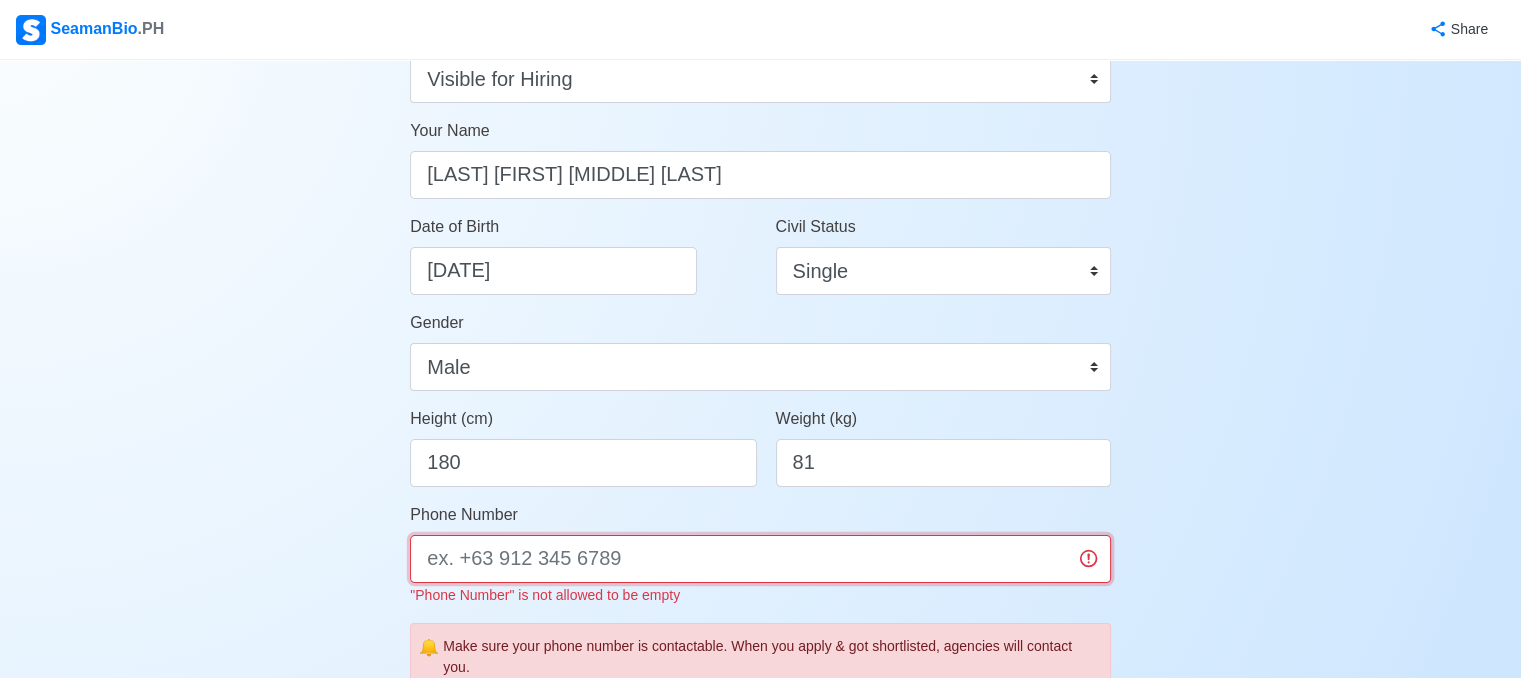 click on "Phone Number" at bounding box center [760, 559] 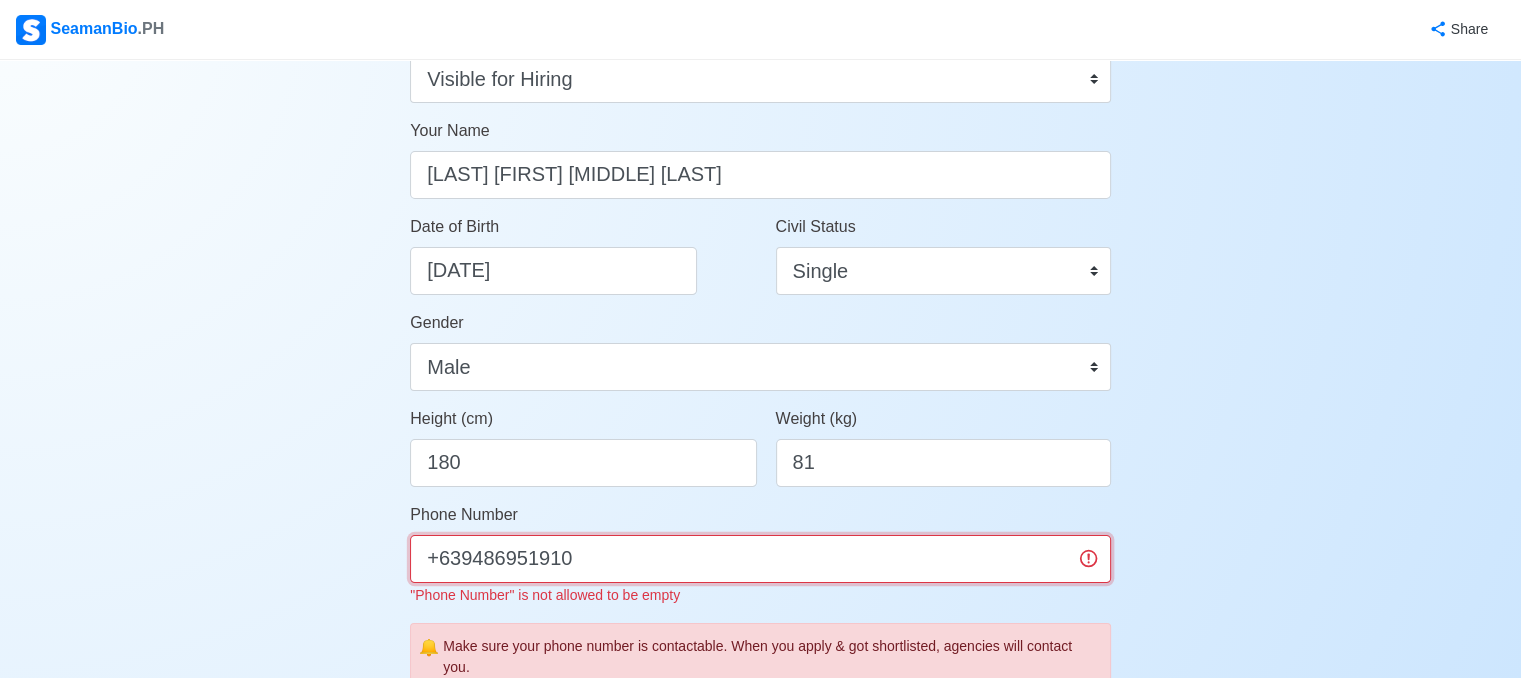 type on "+639486951910" 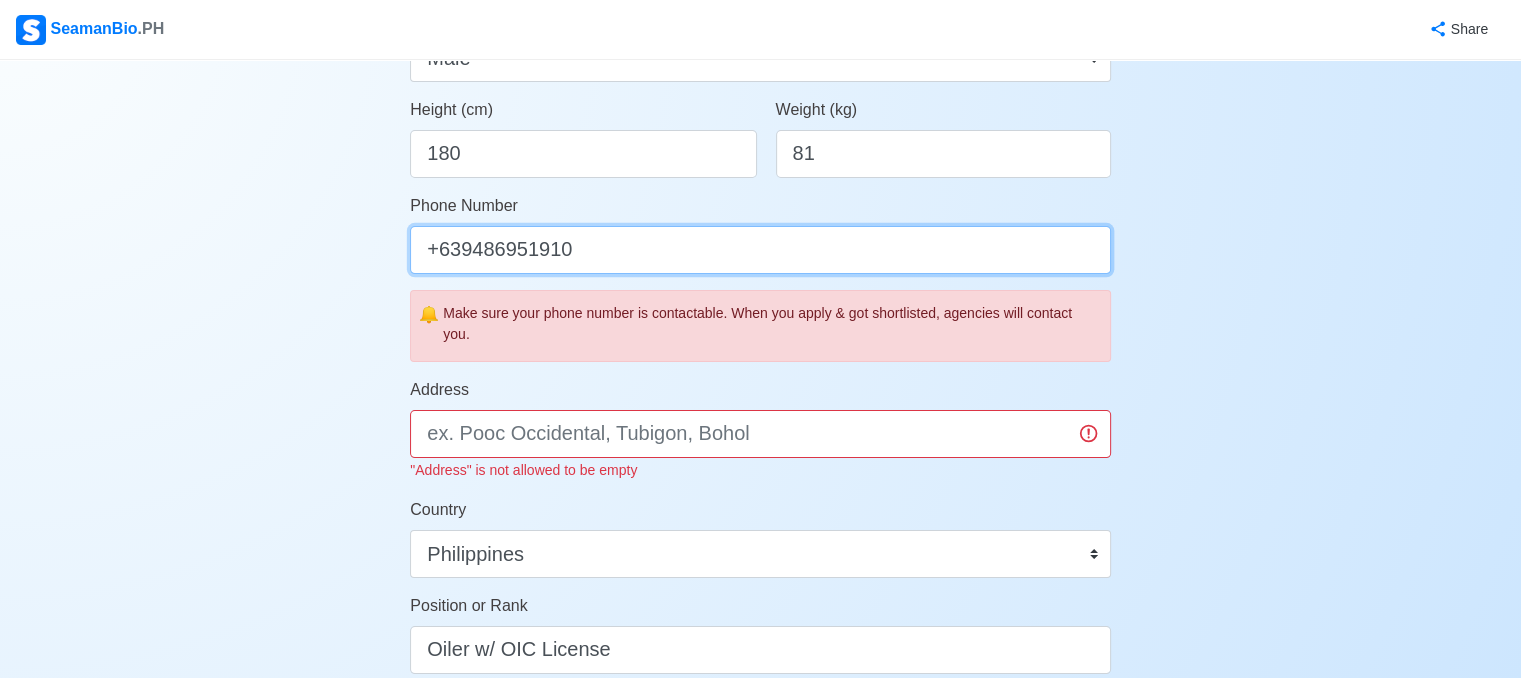 scroll, scrollTop: 550, scrollLeft: 0, axis: vertical 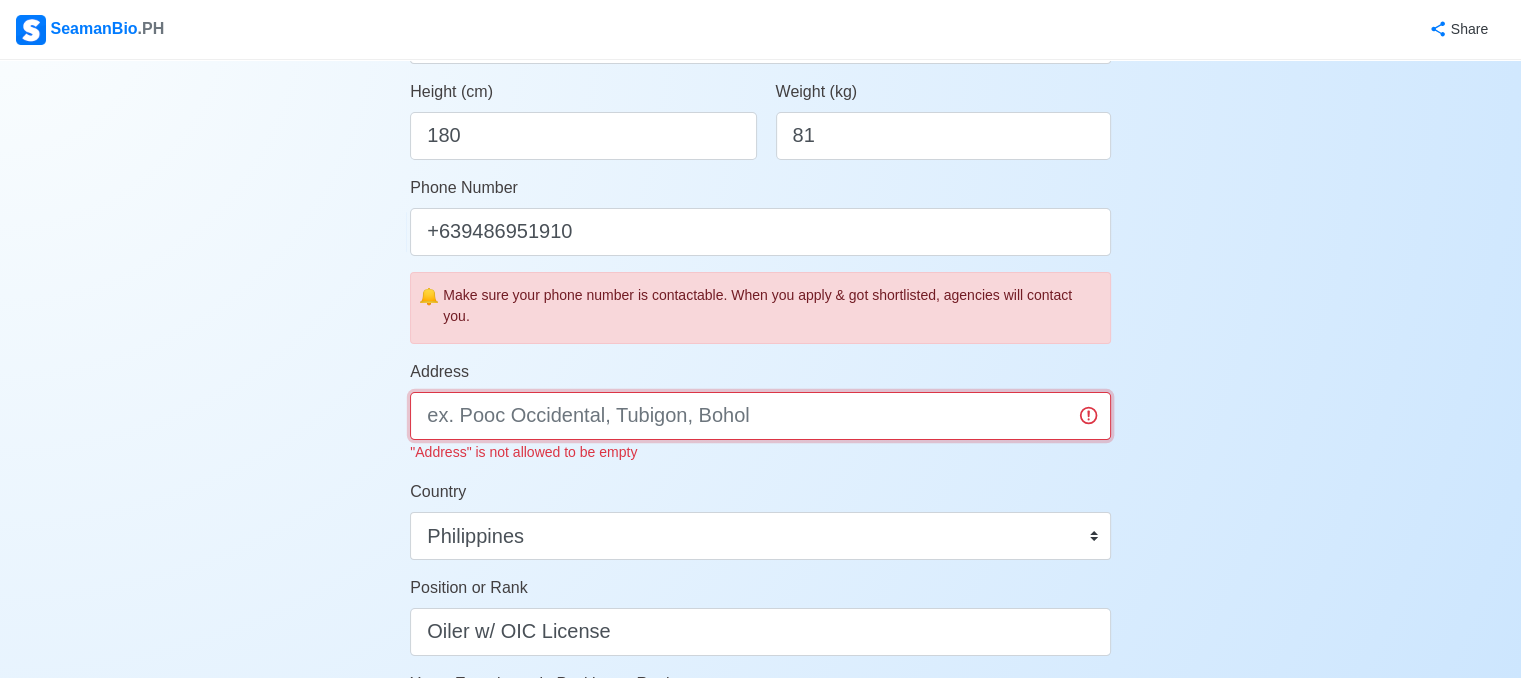 click on "Address" at bounding box center [760, 416] 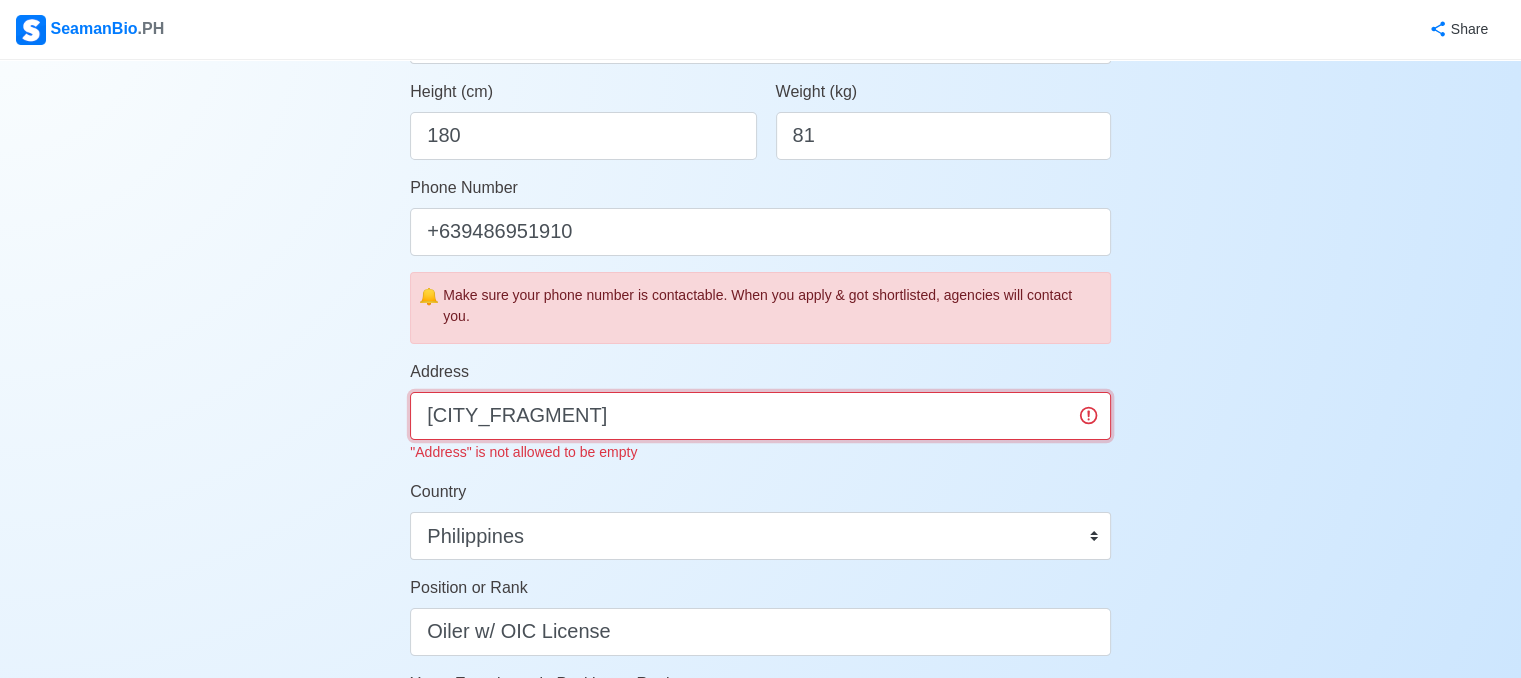type on "D" 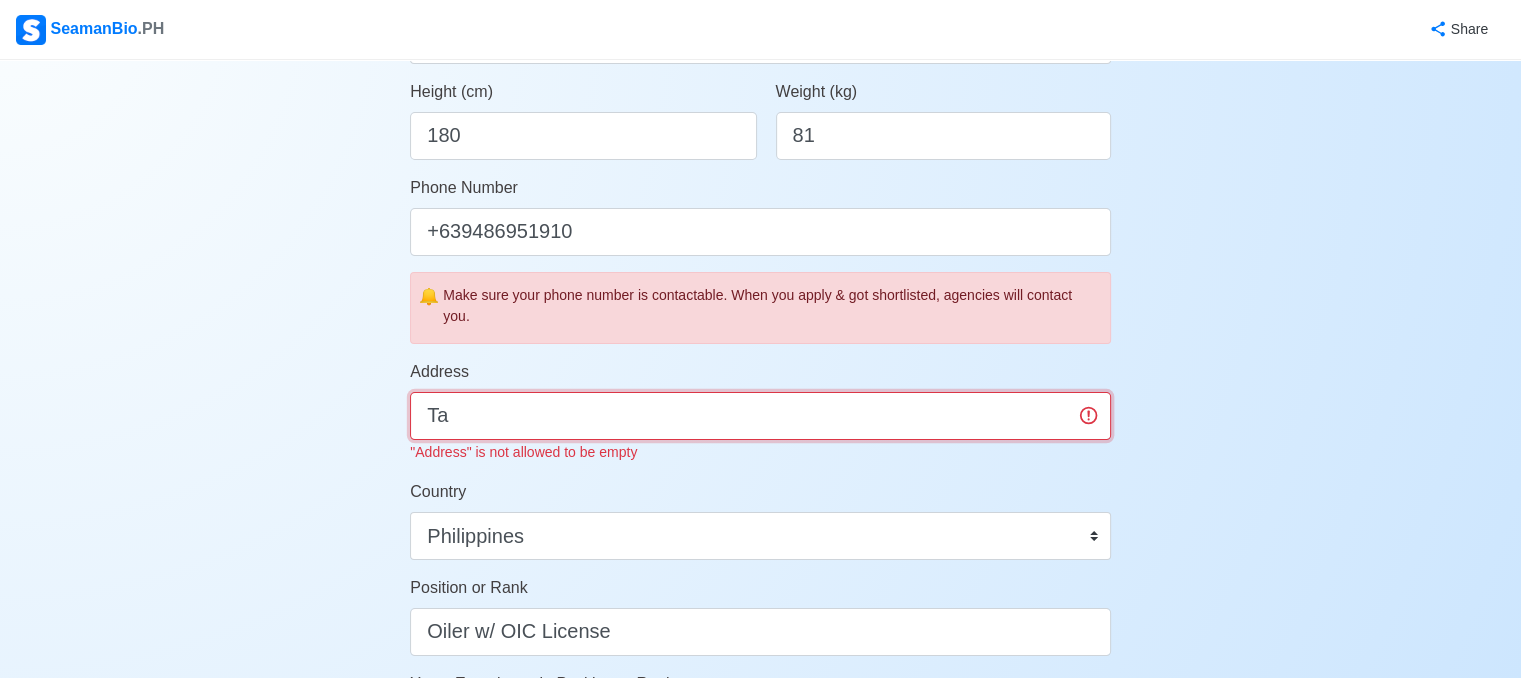 type on "T" 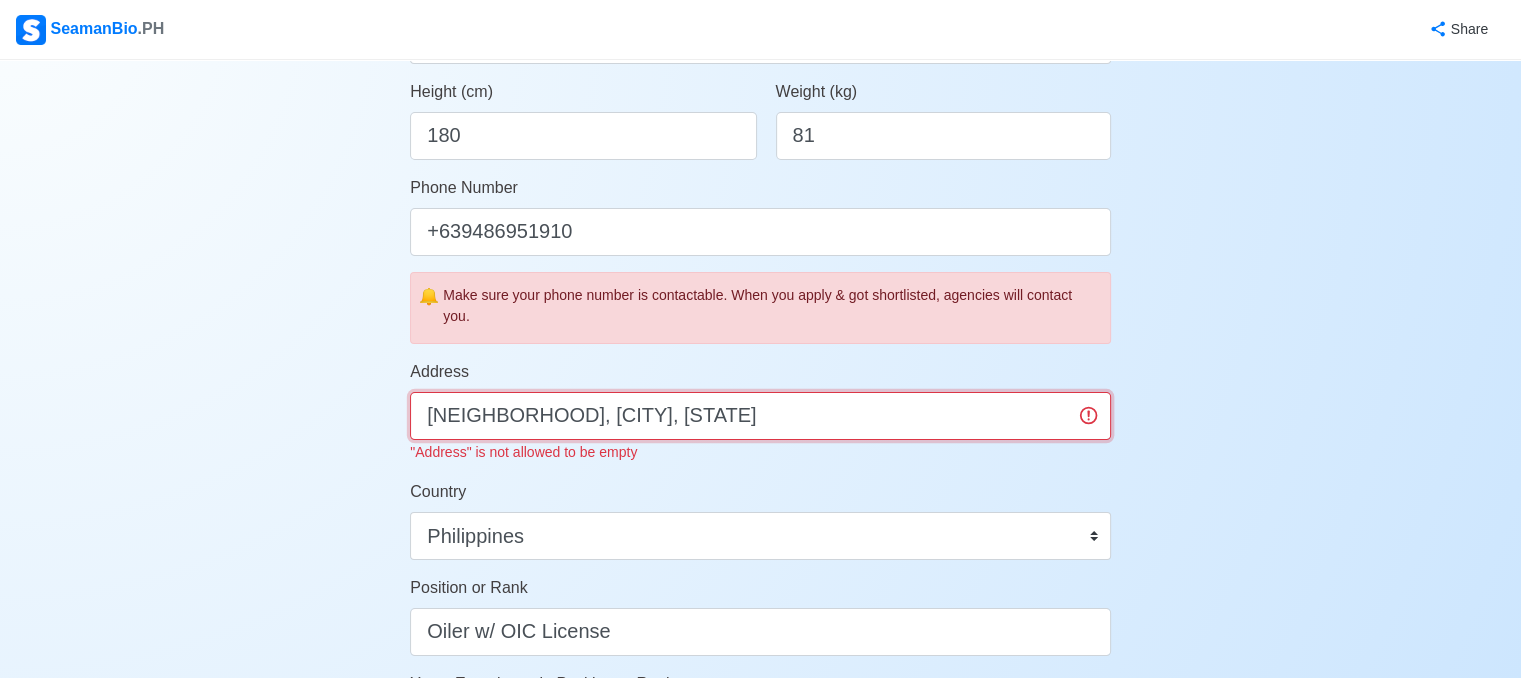 type on "Talomo, Davao City" 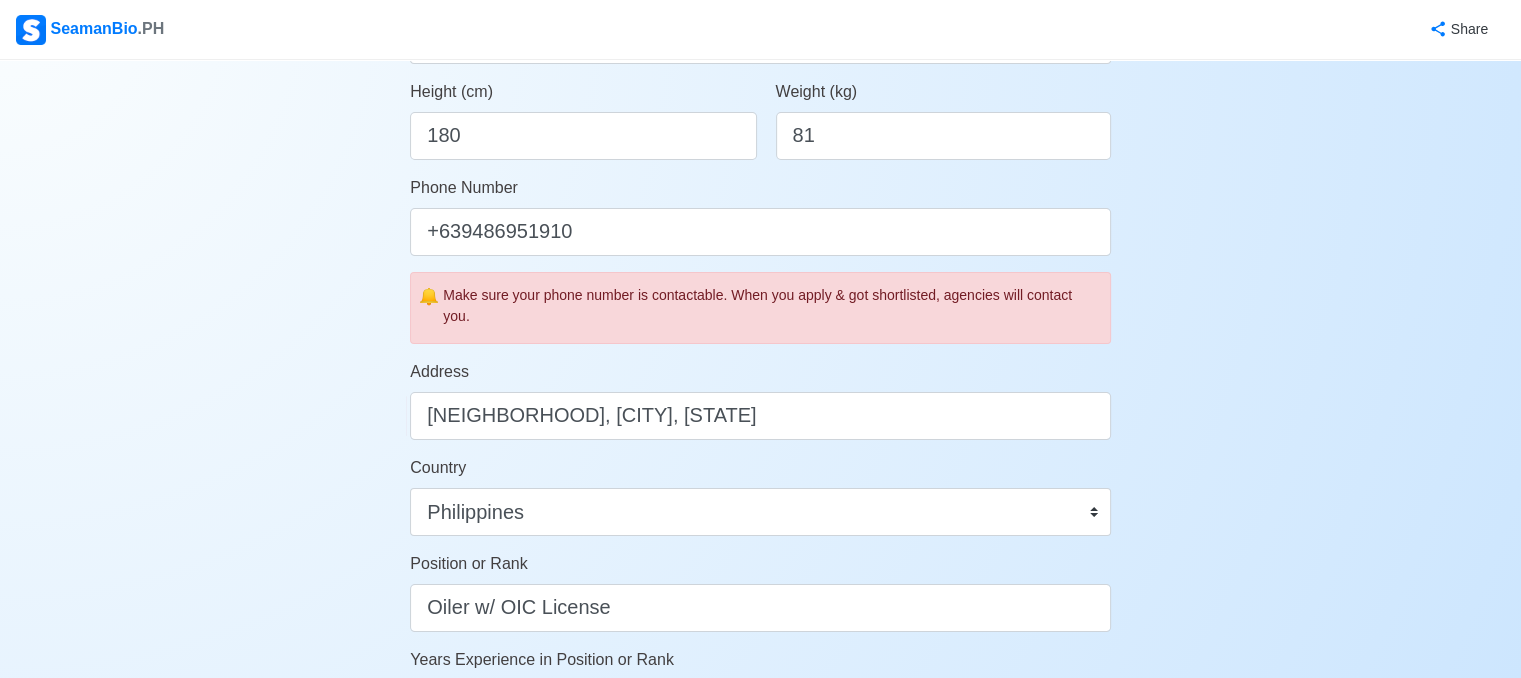 click on "Country Afghanistan Åland Islands Albania Algeria American Samoa Andorra Angola Anguilla Antarctica Antigua and Barbuda Argentina Armenia Aruba Australia Austria Azerbaijan Bahamas Bahrain Bangladesh Barbados Belarus Belgium Belize Benin Bermuda Bhutan Bolivia, Plurinational State of Bonaire, Sint Eustatius and Saba Bosnia and Herzegovina Botswana Bouvet Island Brazil British Indian Ocean Territory Brunei Darussalam Bulgaria Burkina Faso Burundi Cabo Verde Cambodia Cameroon Canada Cayman Islands Central African Republic Chad Chile China Christmas Island Cocos (Keeling) Islands Colombia Comoros Congo Congo, Democratic Republic of the Cook Islands Costa Rica Croatia Cuba Curaçao Cyprus Czechia Côte d'Ivoire Denmark Djibouti Dominica Dominican Republic Ecuador Egypt El Salvador Equatorial Guinea Eritrea Estonia Eswatini Ethiopia Falkland Islands (Malvinas) Faroe Islands Fiji Finland France French Guiana French Polynesia French Southern Territories Gabon Gambia Georgia Germany Ghana Gibraltar Greece Greenland" at bounding box center (760, 496) 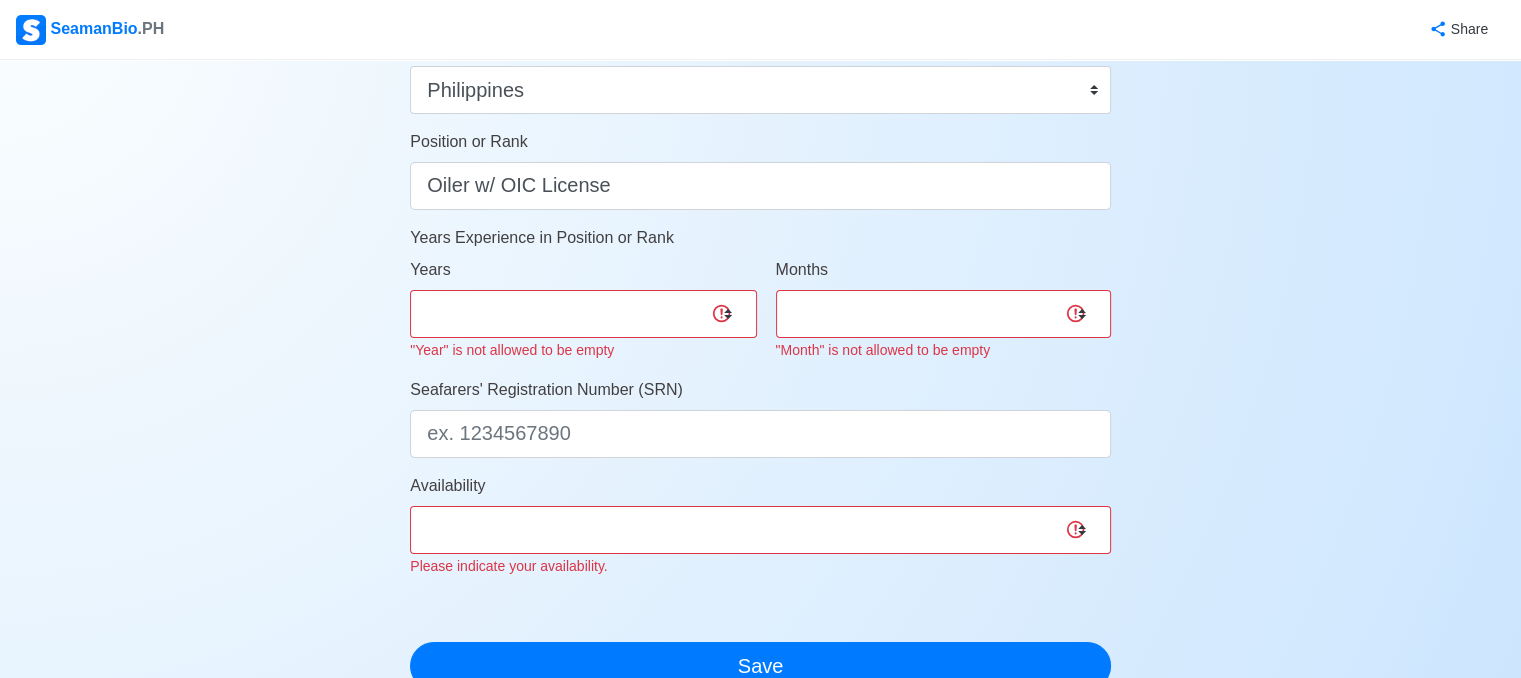 scroll, scrollTop: 972, scrollLeft: 0, axis: vertical 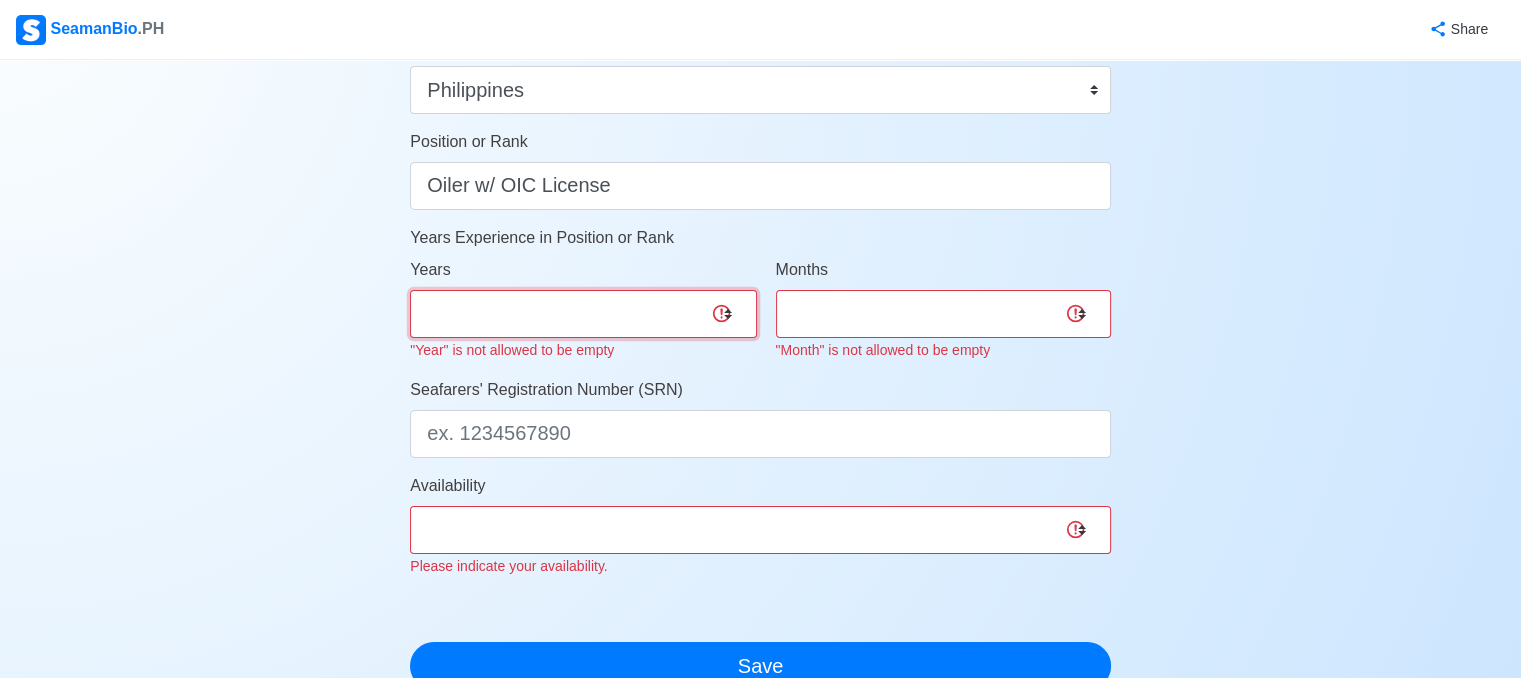 click on "0 1 2 3 4 5 6 7 8 9 10 11 12 13 14 15 16 17 18 19 20 21 22 23 24 25 26 27 28 29 30 31 32 33 34 35 36 37 38 39 40 41 42 43 44 45 46 47 48 49 50" at bounding box center (583, 314) 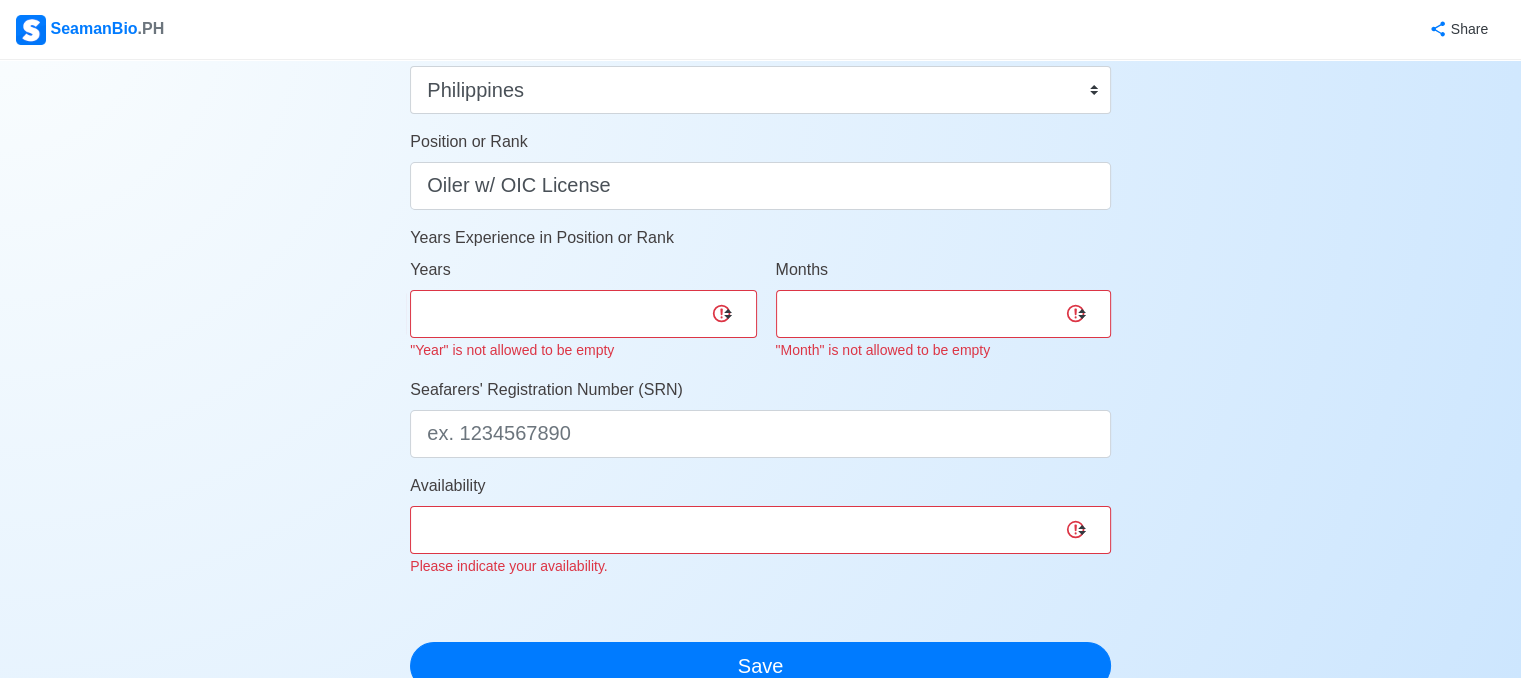 click on "Seafarers' Registration Number (SRN)" at bounding box center (760, 418) 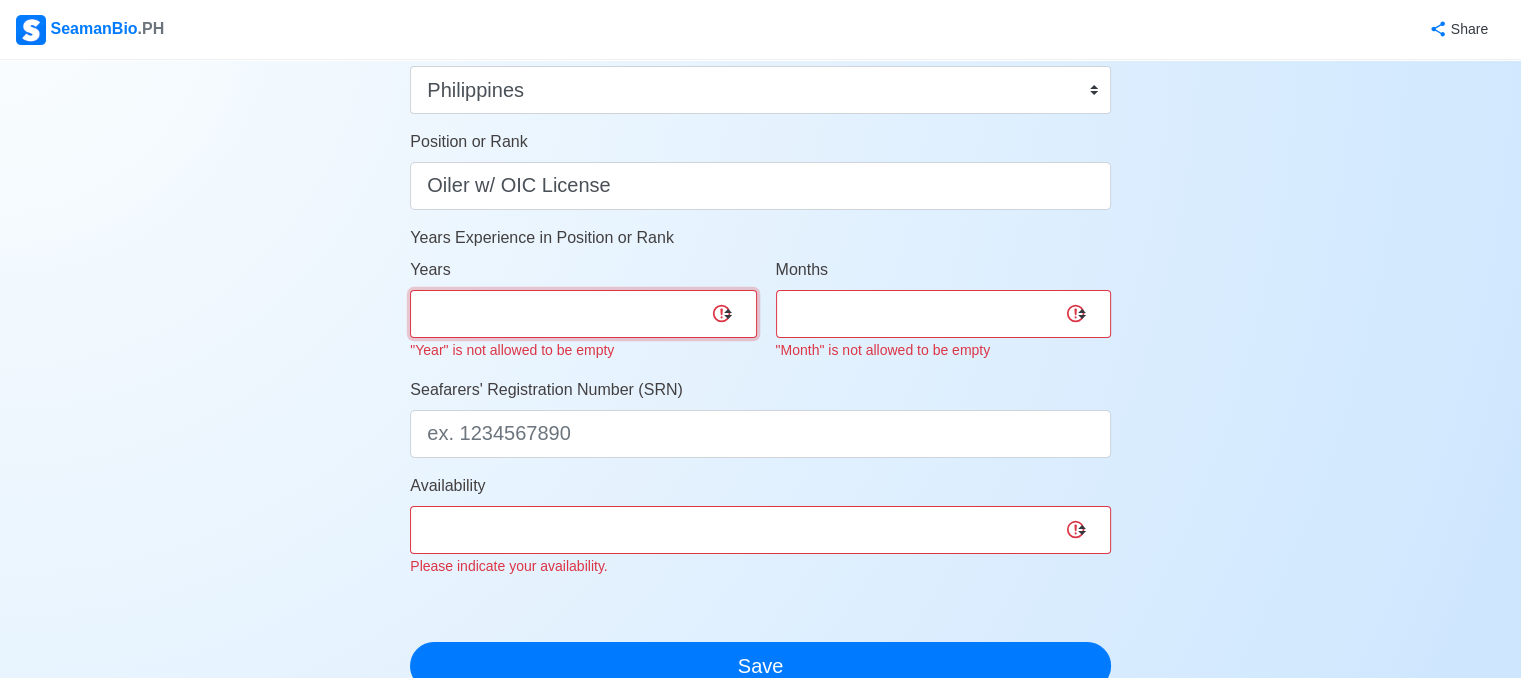 click on "0 1 2 3 4 5 6 7 8 9 10 11 12 13 14 15 16 17 18 19 20 21 22 23 24 25 26 27 28 29 30 31 32 33 34 35 36 37 38 39 40 41 42 43 44 45 46 47 48 49 50" at bounding box center [583, 314] 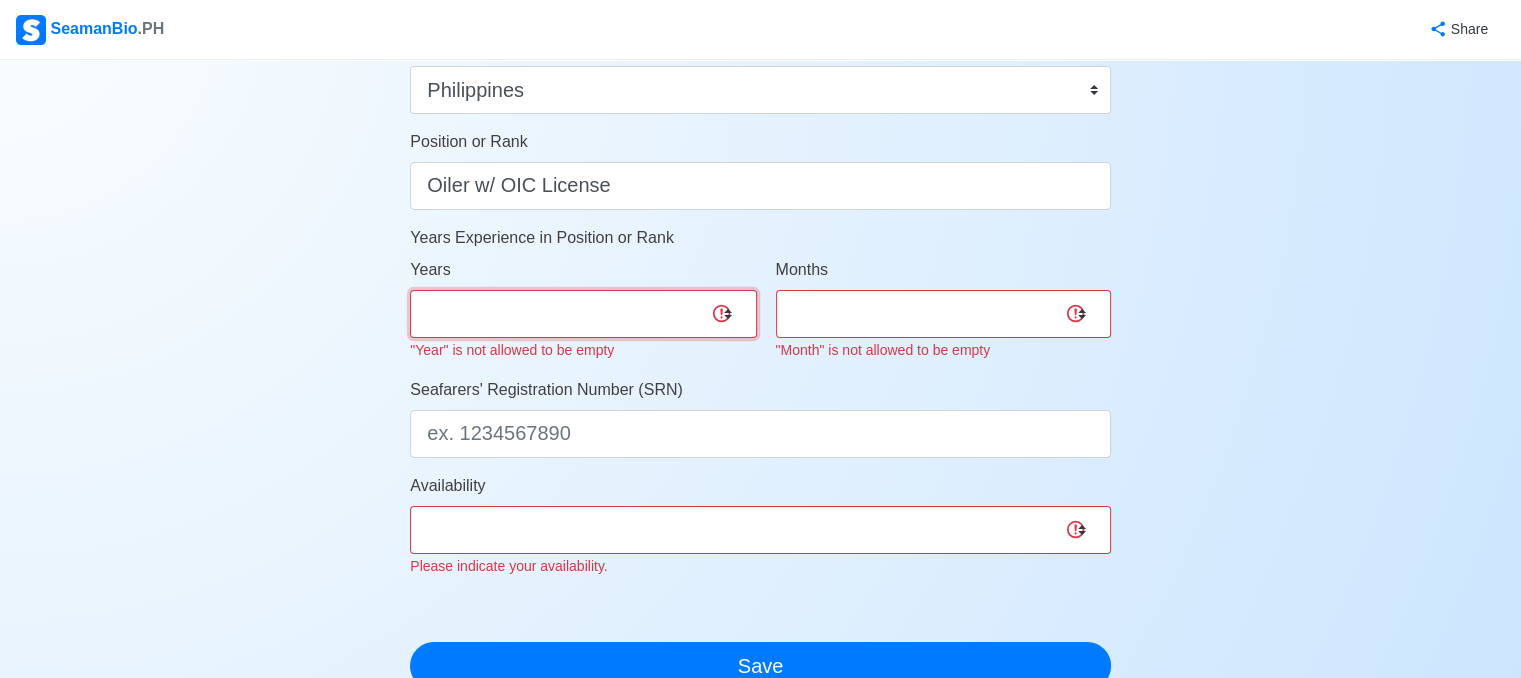 select on "1" 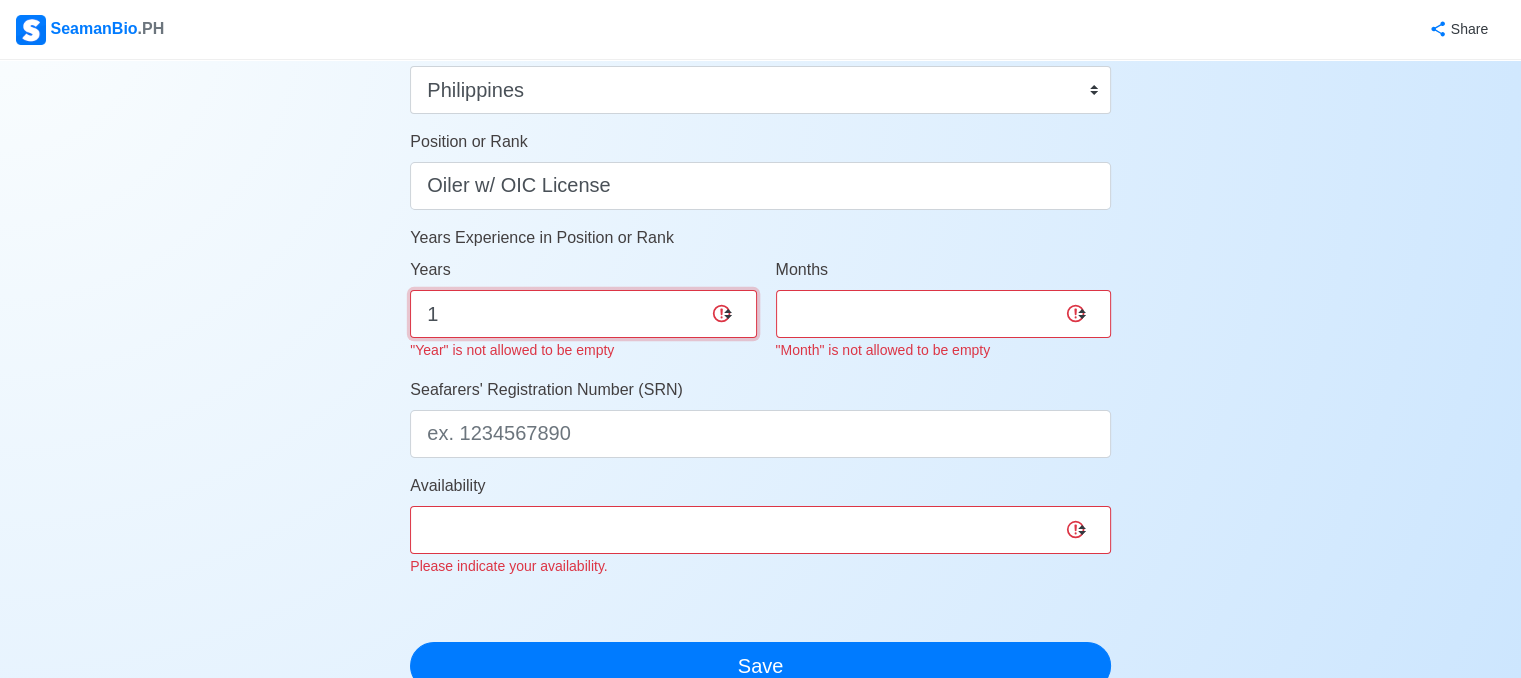 click on "0 1 2 3 4 5 6 7 8 9 10 11 12 13 14 15 16 17 18 19 20 21 22 23 24 25 26 27 28 29 30 31 32 33 34 35 36 37 38 39 40 41 42 43 44 45 46 47 48 49 50" at bounding box center (583, 314) 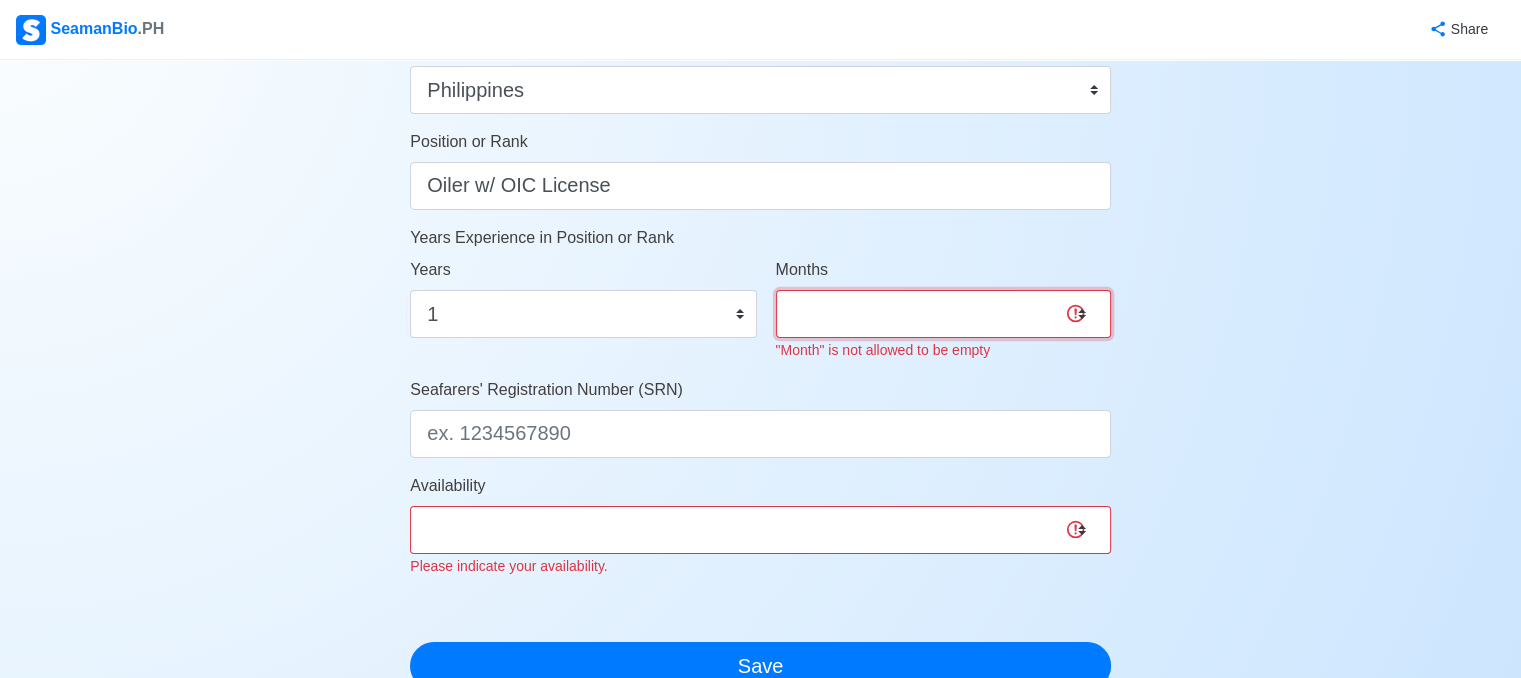 click on "0 1 2 3 4 5 6 7 8 9 10 11" at bounding box center [943, 314] 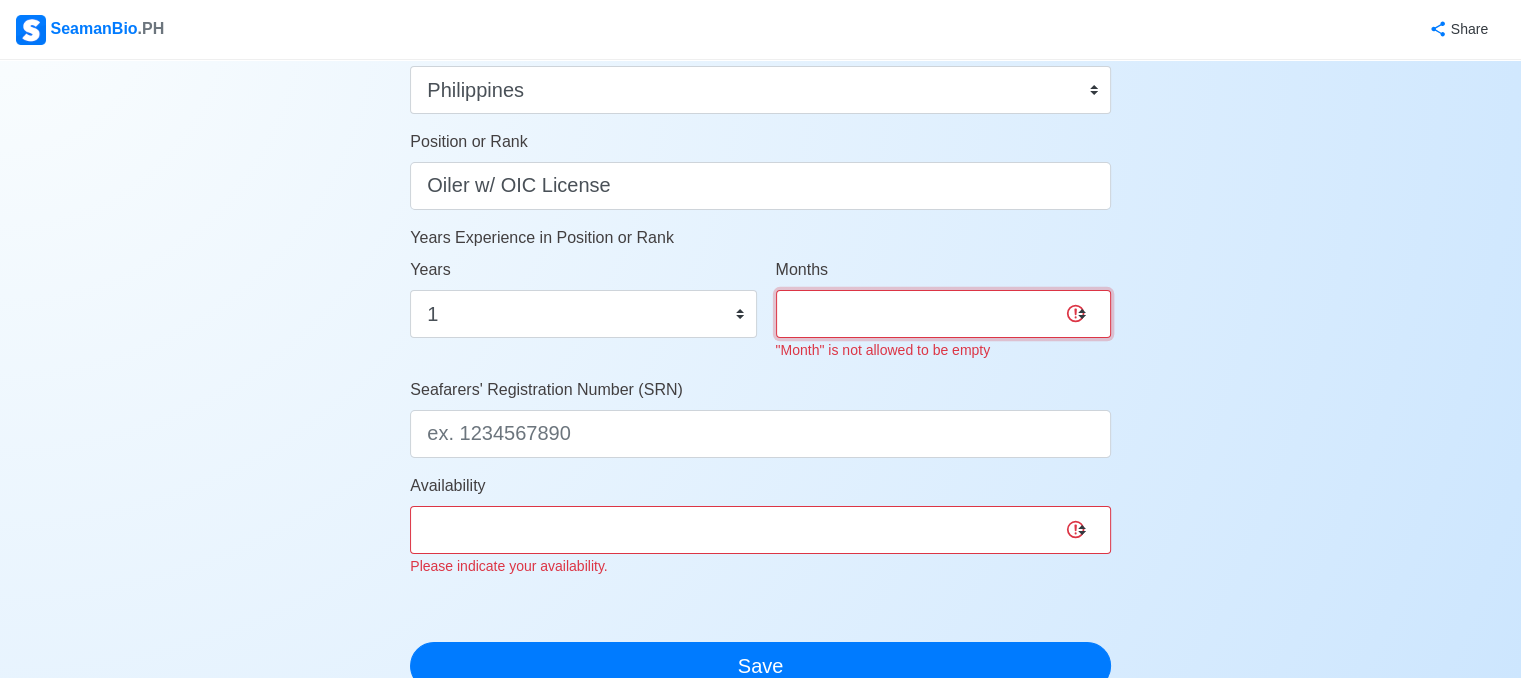 select on "9" 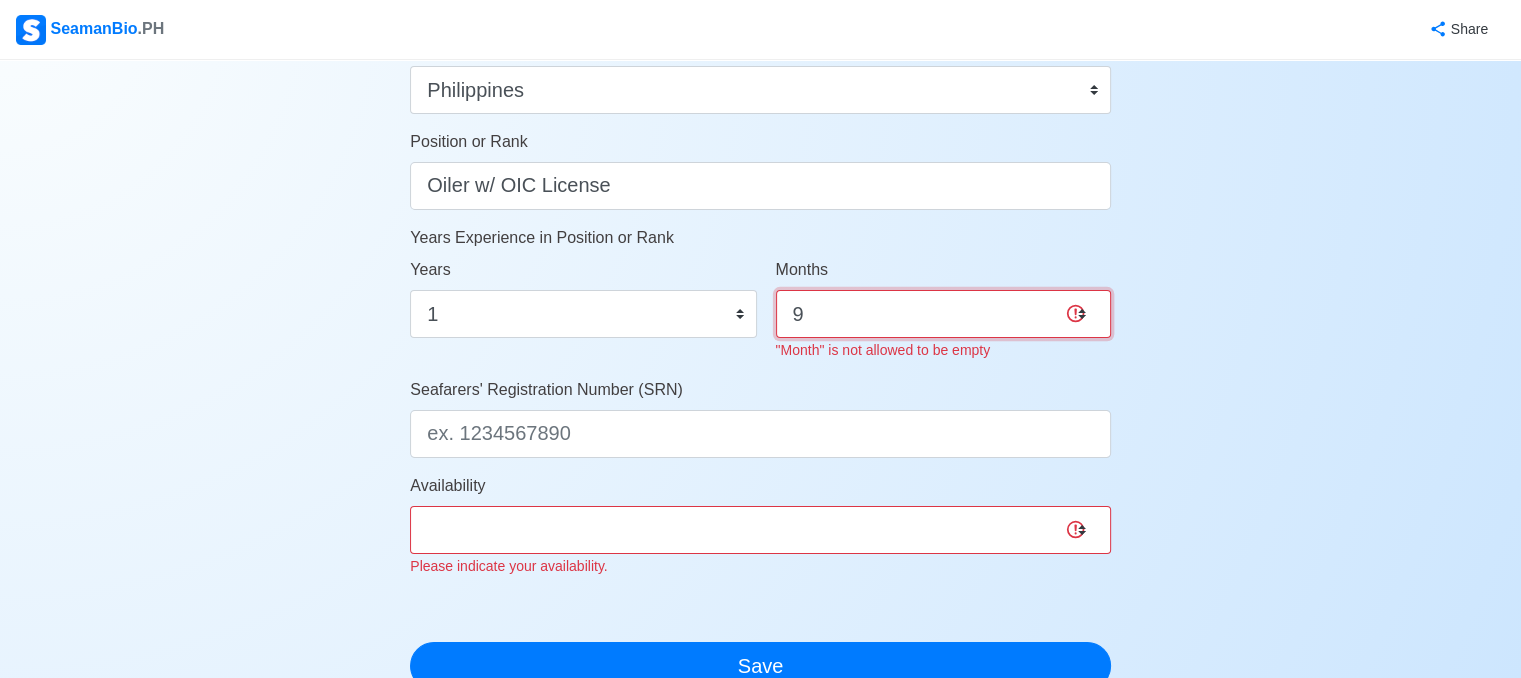click on "0 1 2 3 4 5 6 7 8 9 10 11" at bounding box center [943, 314] 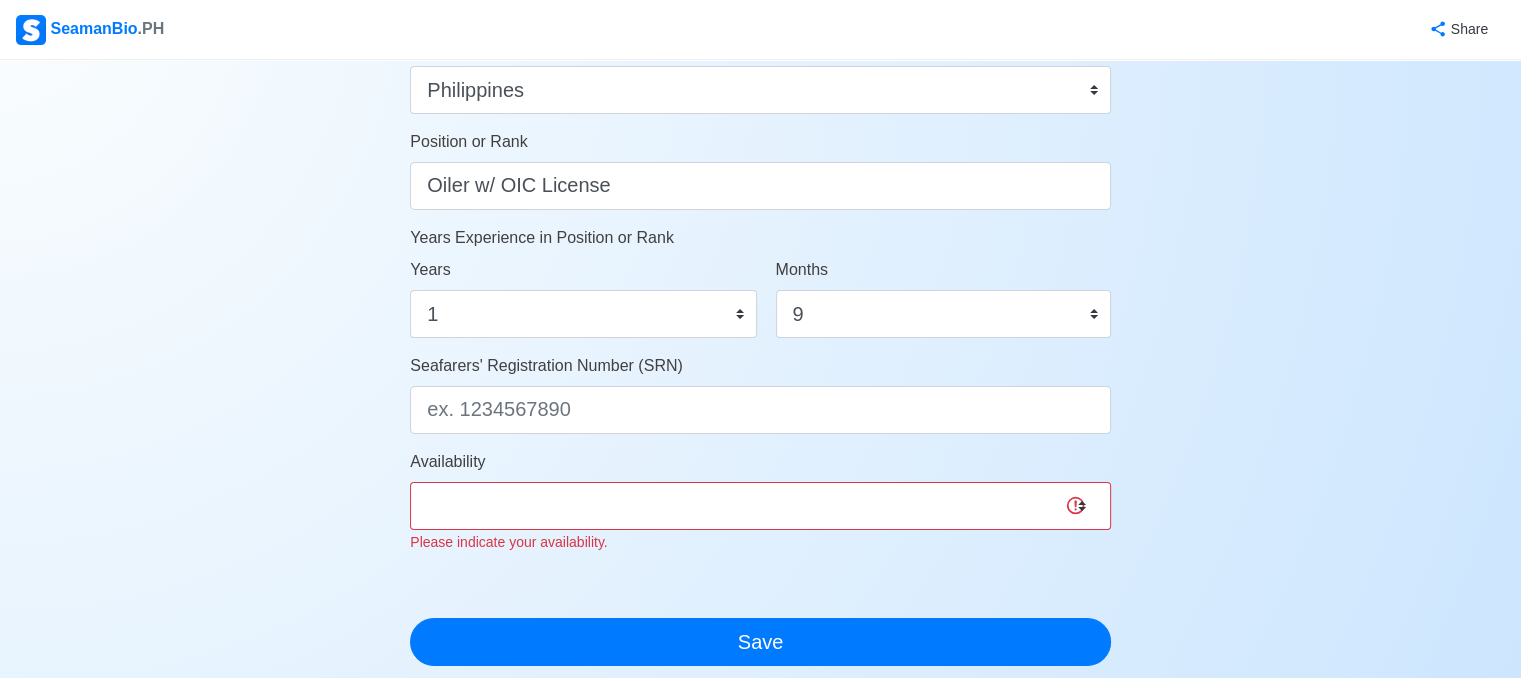 click on "Your Job Status Onboard Actively Looking for Job Not Looking for Job Hiring Visibility Visible for Hiring Not Visible for Hiring Your Name Weisler Jan J. Palmes Date of Birth     03/31/1998 Civil Status Single Married Widowed Separated Gender Male Female Height (cm) 180 Weight (kg) 81 Phone Number +639486951910 🔔 Make sure your phone number is contactable. When you apply & got shortlisted, agencies will contact you. Address Talomo, Davao City Country Afghanistan Åland Islands Albania Algeria American Samoa Andorra Angola Anguilla Antarctica Antigua and Barbuda Argentina Armenia Aruba Australia Austria Azerbaijan Bahamas Bahrain Bangladesh Barbados Belarus Belgium Belize Benin Bermuda Bhutan Bolivia, Plurinational State of Bonaire, Sint Eustatius and Saba Bosnia and Herzegovina Botswana Bouvet Island Brazil British Indian Ocean Territory Brunei Darussalam Bulgaria Burkina Faso Burundi Cabo Verde Cambodia Cameroon Canada Cayman Islands Central African Republic Chad Chile China Christmas Island Colombia" at bounding box center (760, -78) 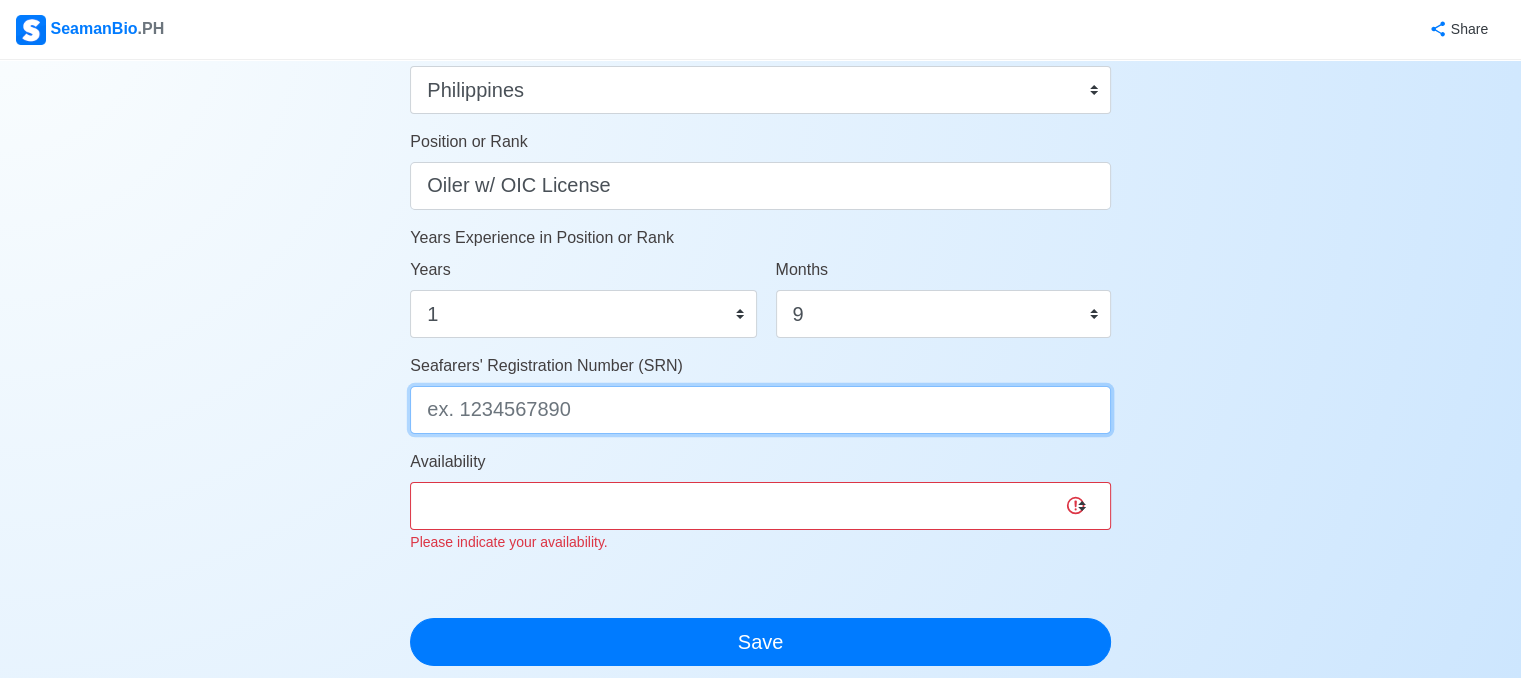 click on "Seafarers' Registration Number (SRN)" at bounding box center [760, 410] 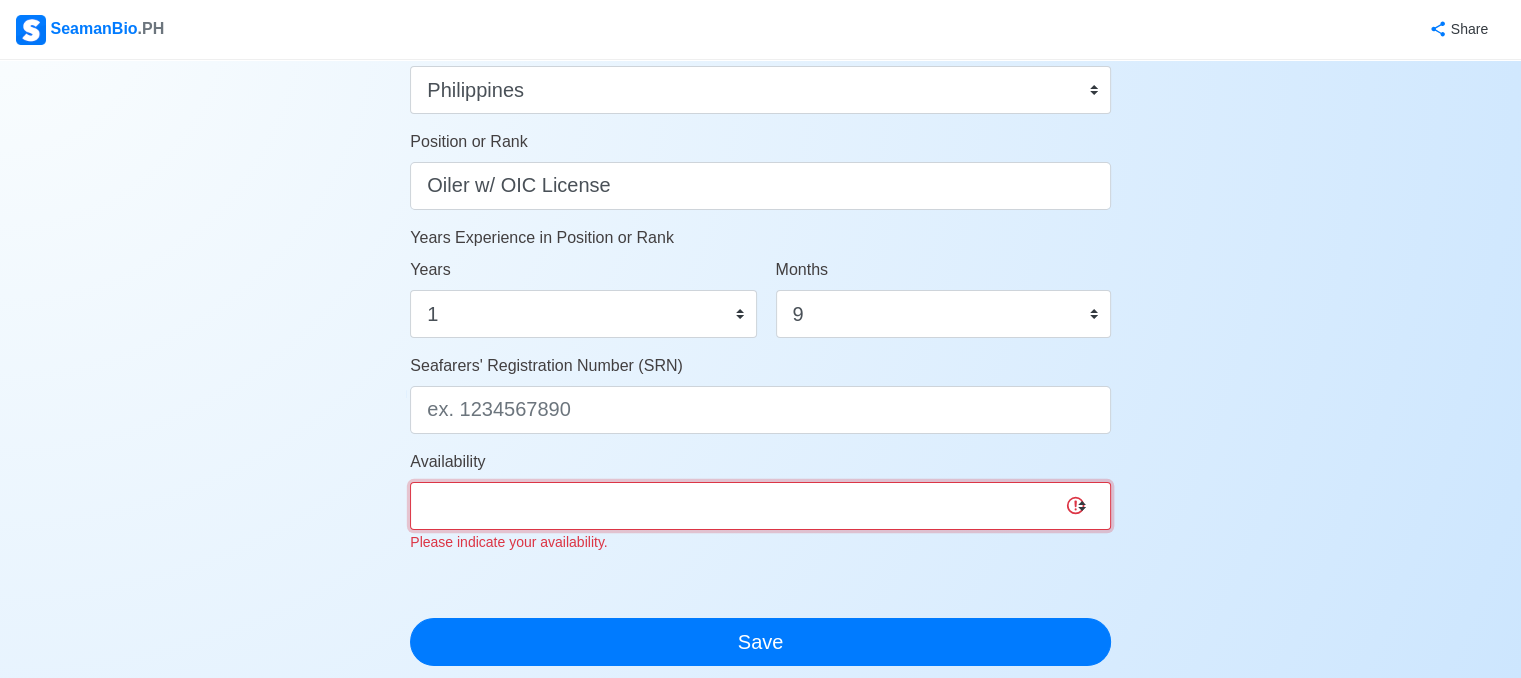 click on "Immediate Sep 2025  Oct 2025  Nov 2025  Dec 2025  Jan 2026  Feb 2026  Mar 2026  Apr 2026  May 2026" at bounding box center (760, 506) 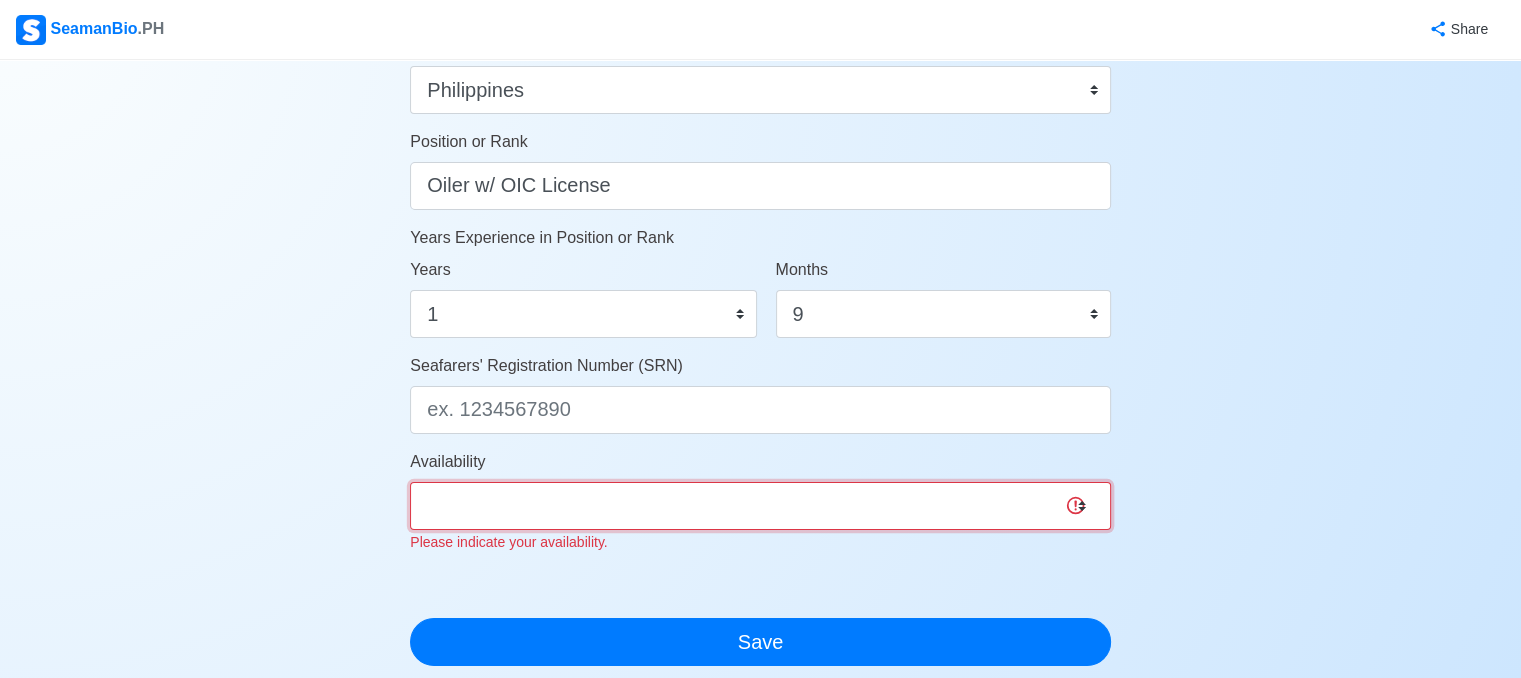 select on "4102416000000" 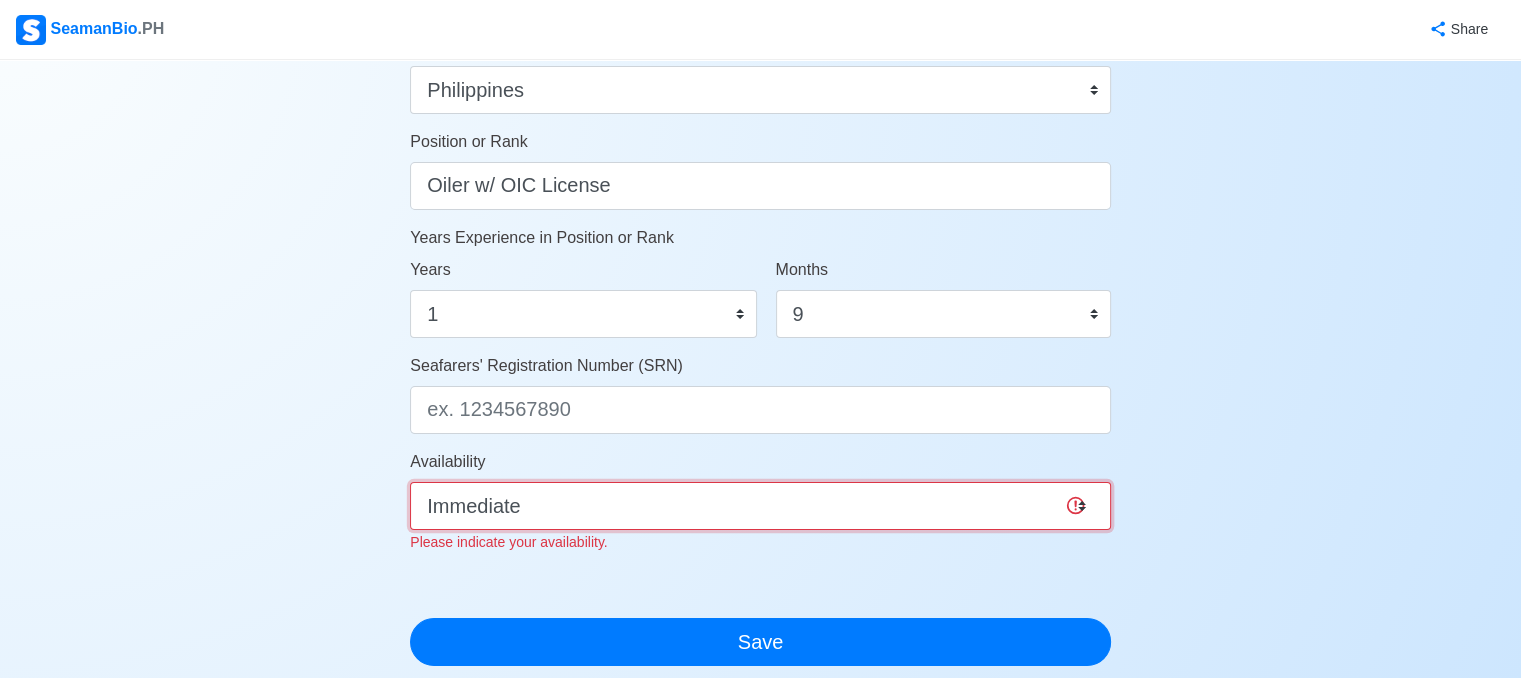 click on "Immediate Sep 2025  Oct 2025  Nov 2025  Dec 2025  Jan 2026  Feb 2026  Mar 2026  Apr 2026  May 2026" at bounding box center [760, 506] 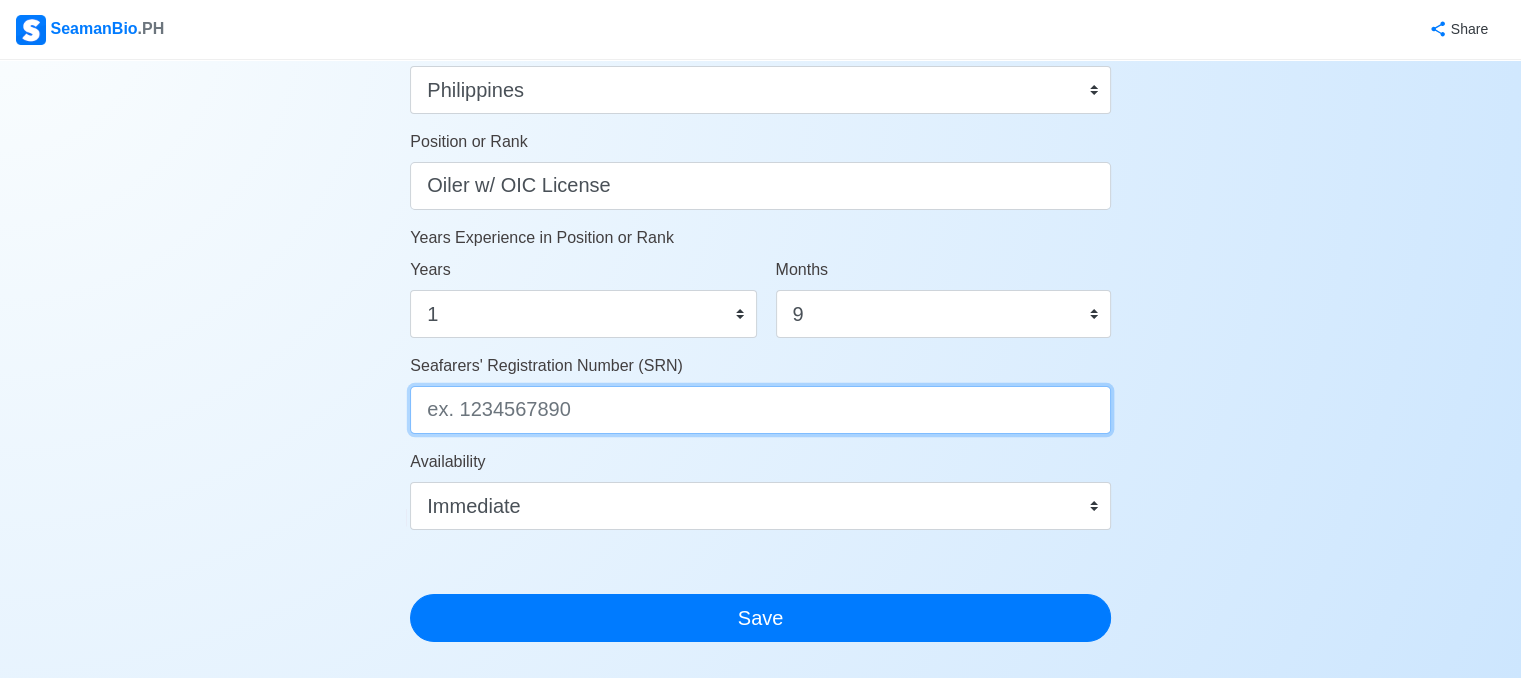 click on "Seafarers' Registration Number (SRN)" at bounding box center [760, 410] 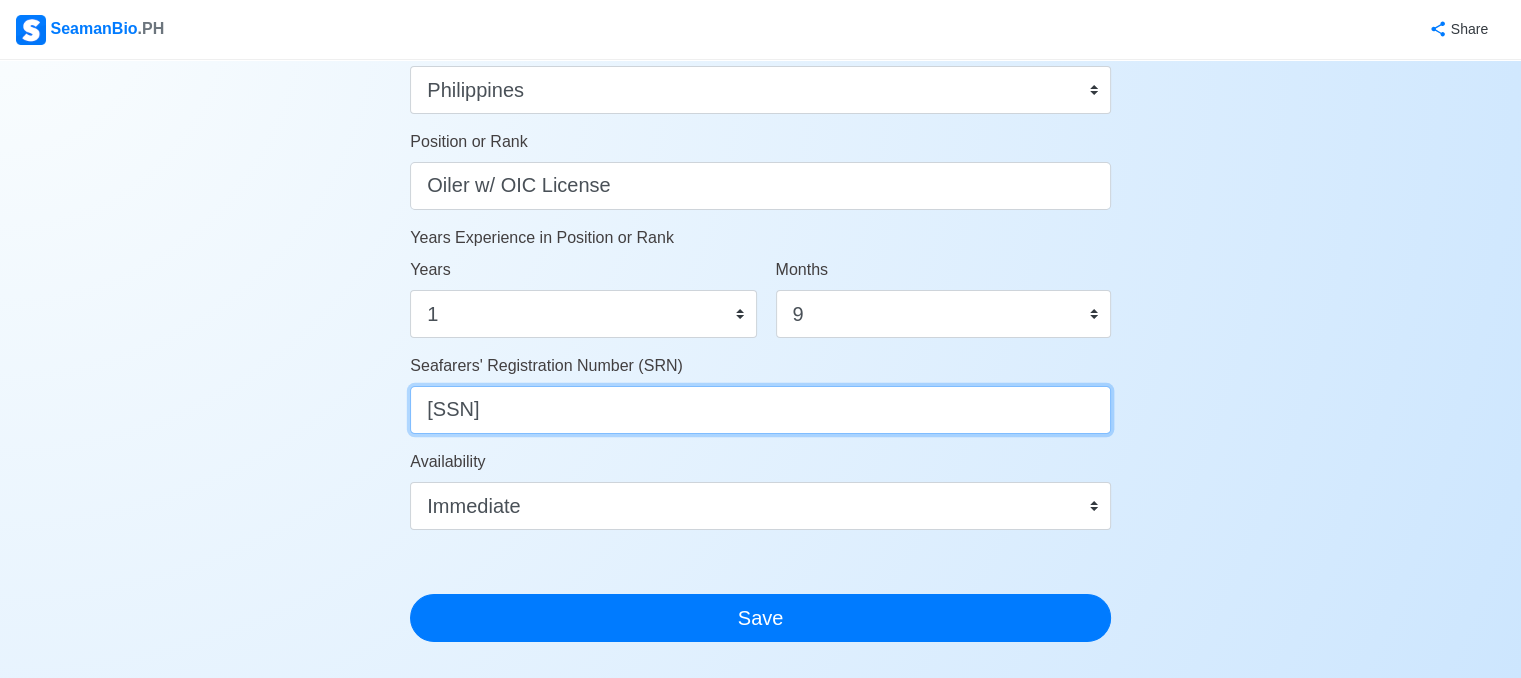 type on "9803310034" 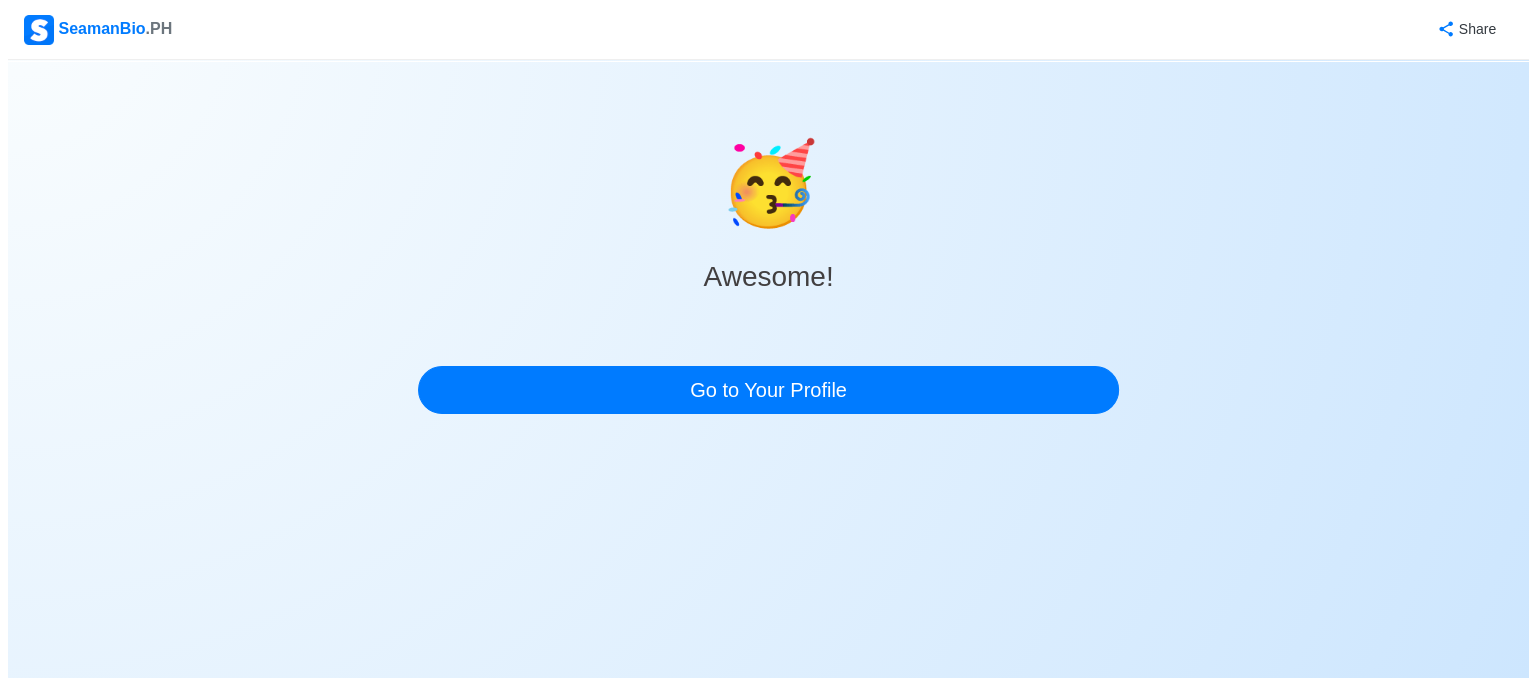 scroll, scrollTop: 0, scrollLeft: 0, axis: both 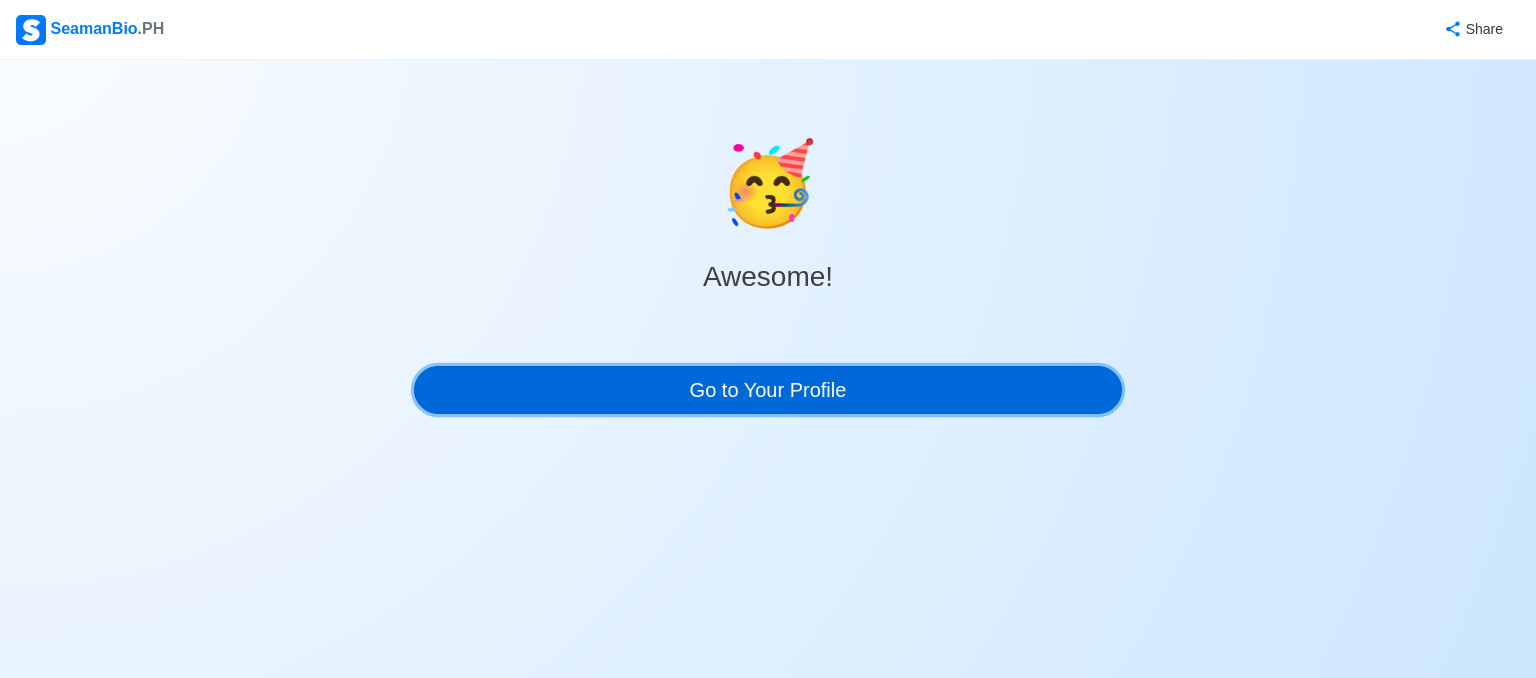 click on "Go to Your Profile" at bounding box center [768, 390] 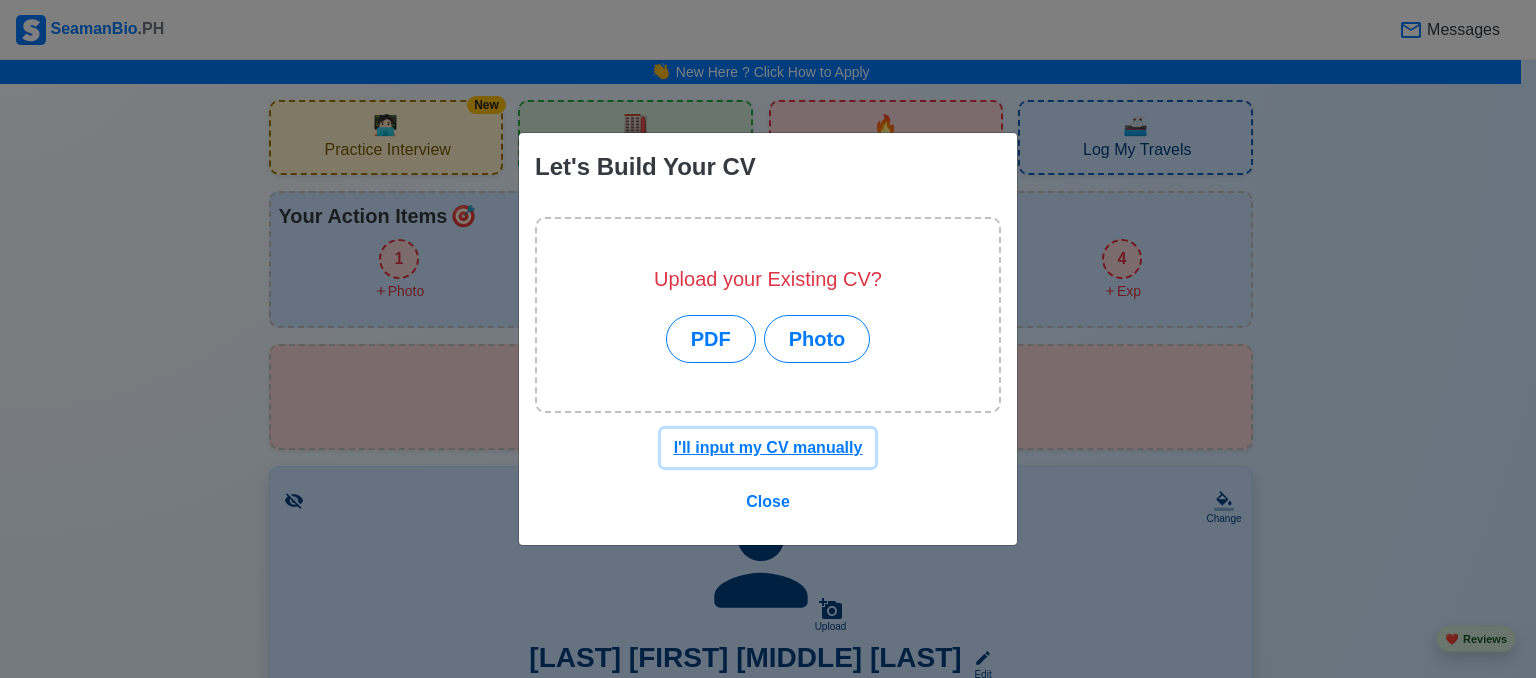 click on "I'll input my CV manually" at bounding box center [768, 447] 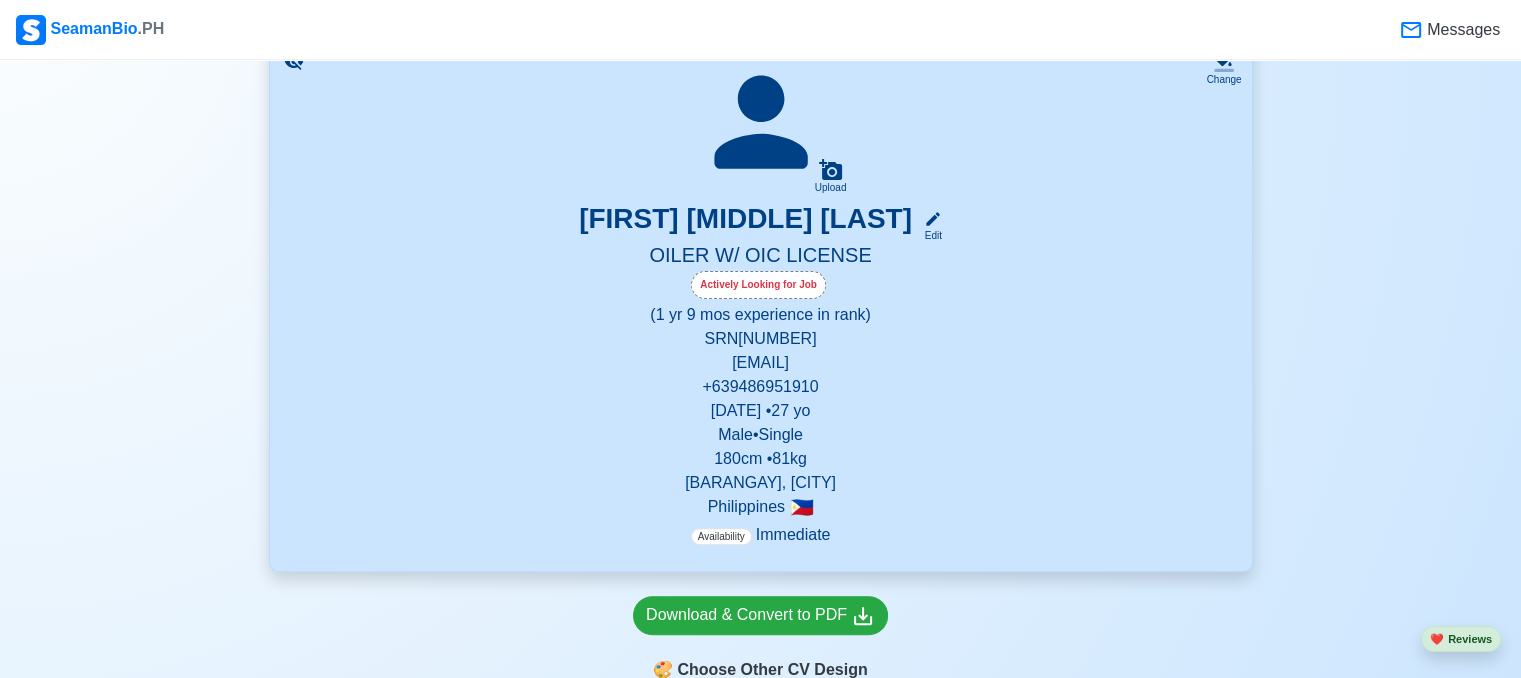 scroll, scrollTop: 440, scrollLeft: 0, axis: vertical 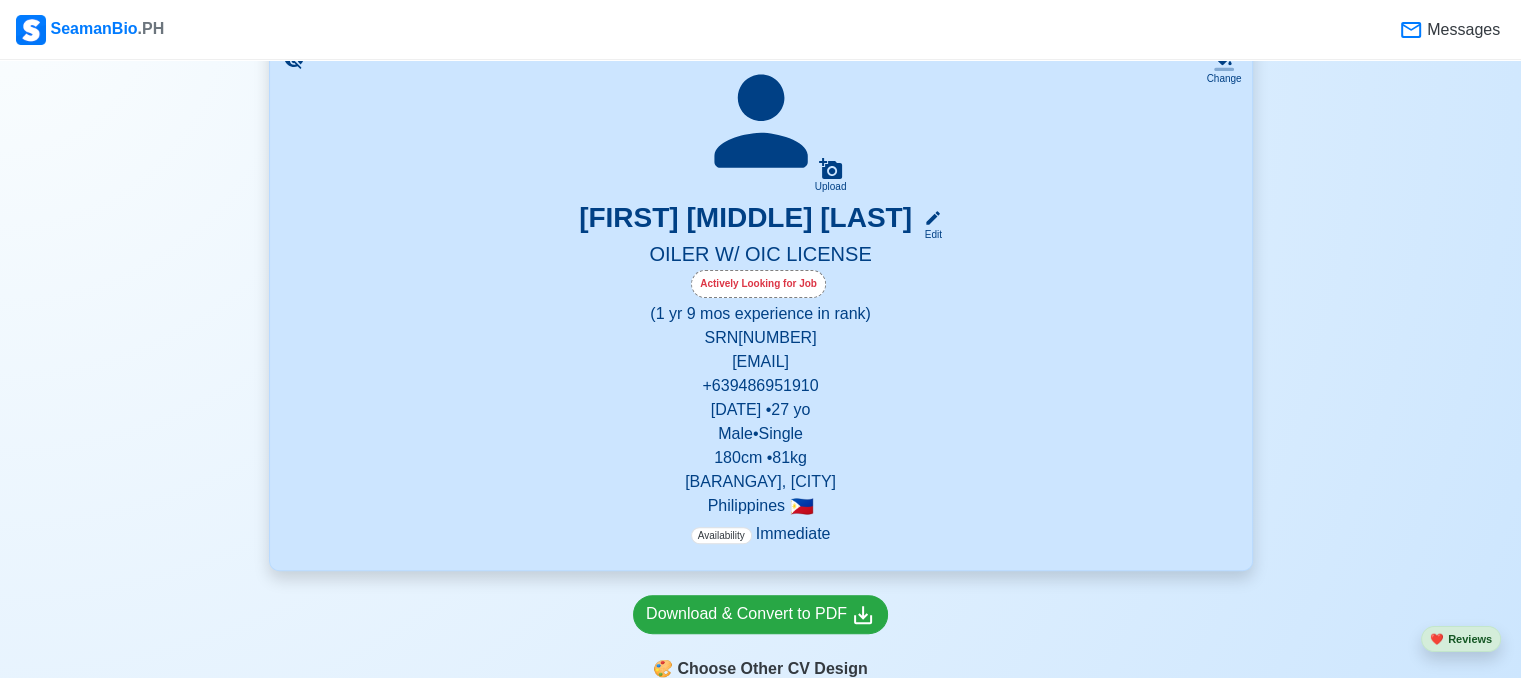 click on "(1 yr 9 mos experience in rank)" at bounding box center [761, 314] 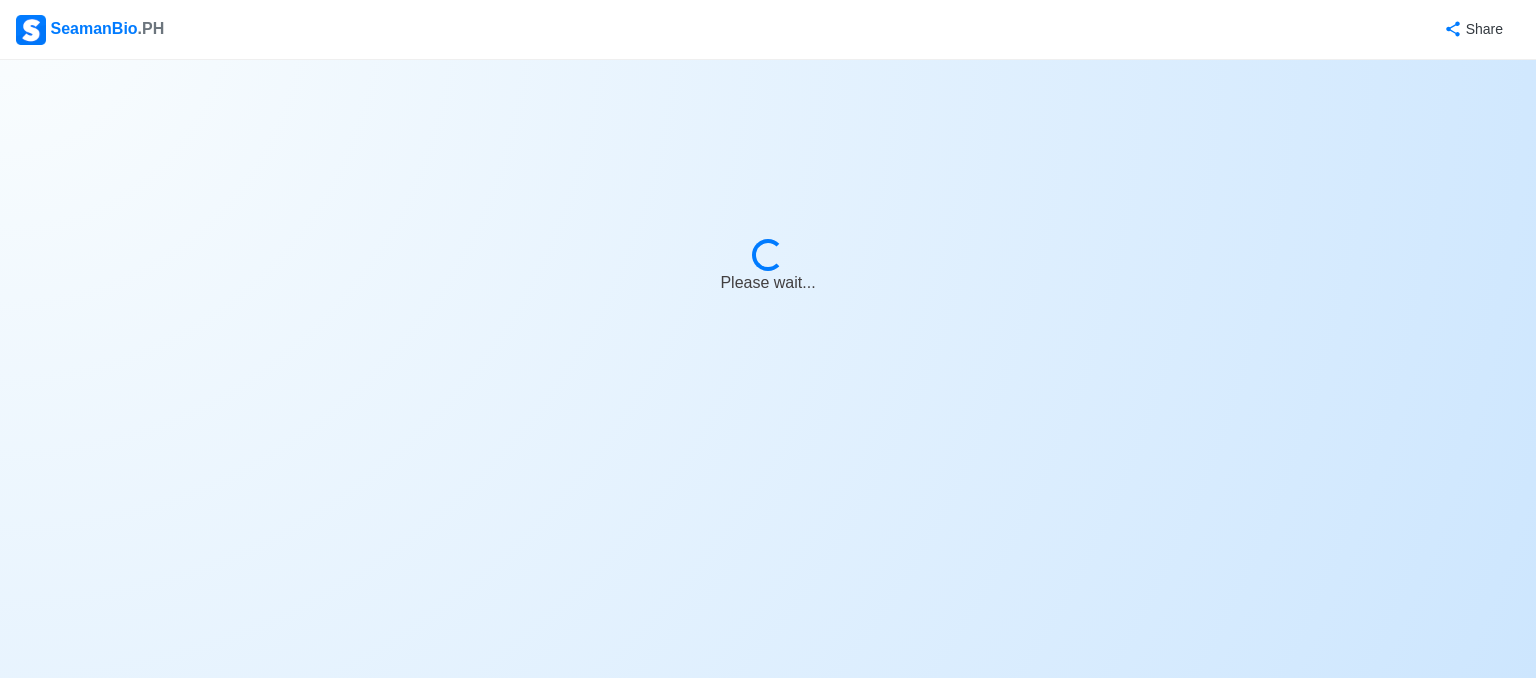 select on "Actively Looking for Job" 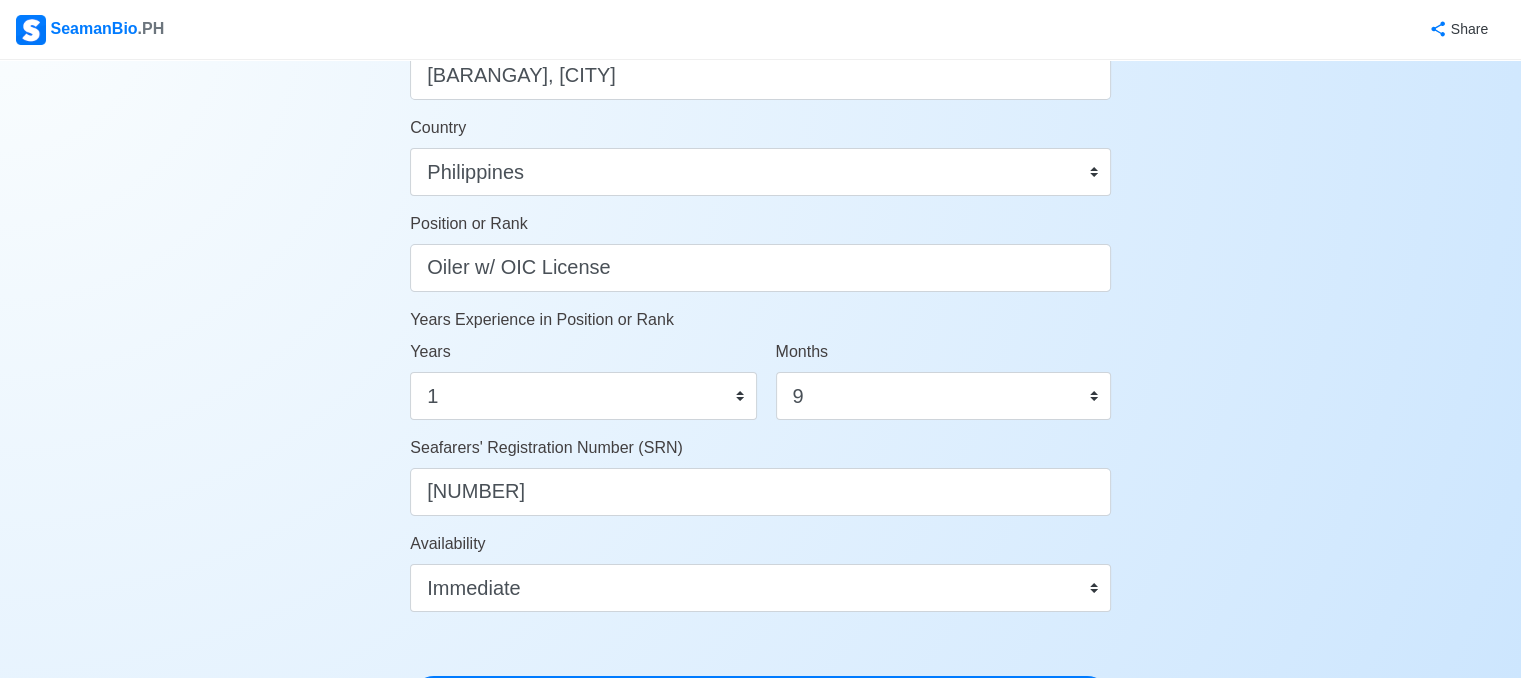scroll, scrollTop: 894, scrollLeft: 0, axis: vertical 